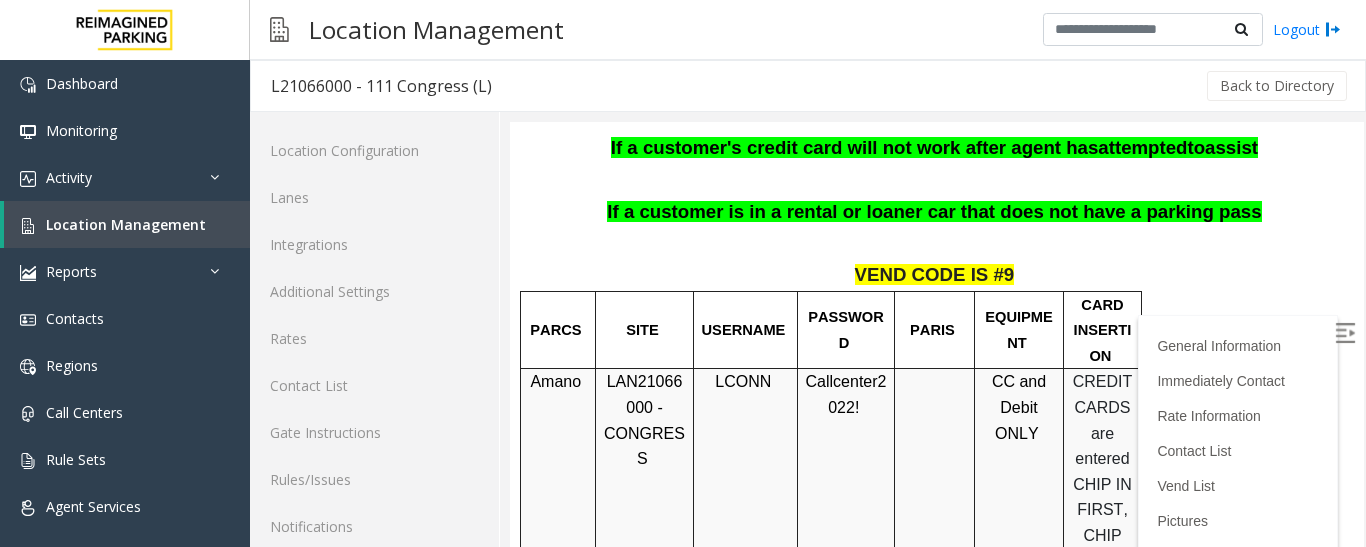 scroll, scrollTop: 1100, scrollLeft: 0, axis: vertical 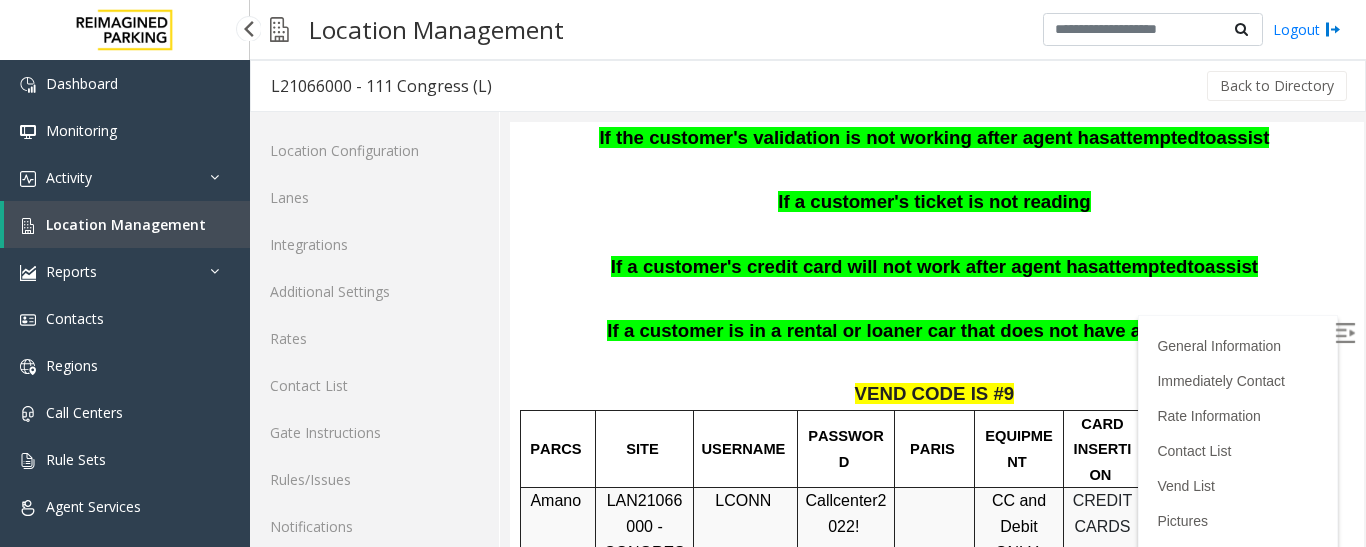 click on "Location Management" at bounding box center [126, 224] 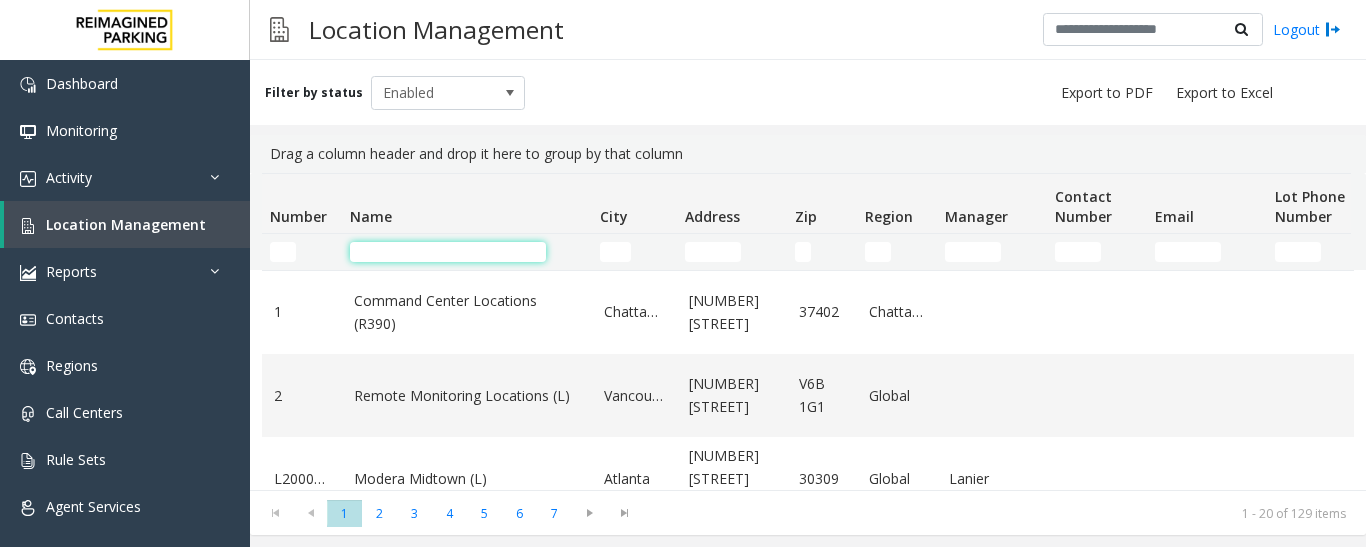 click 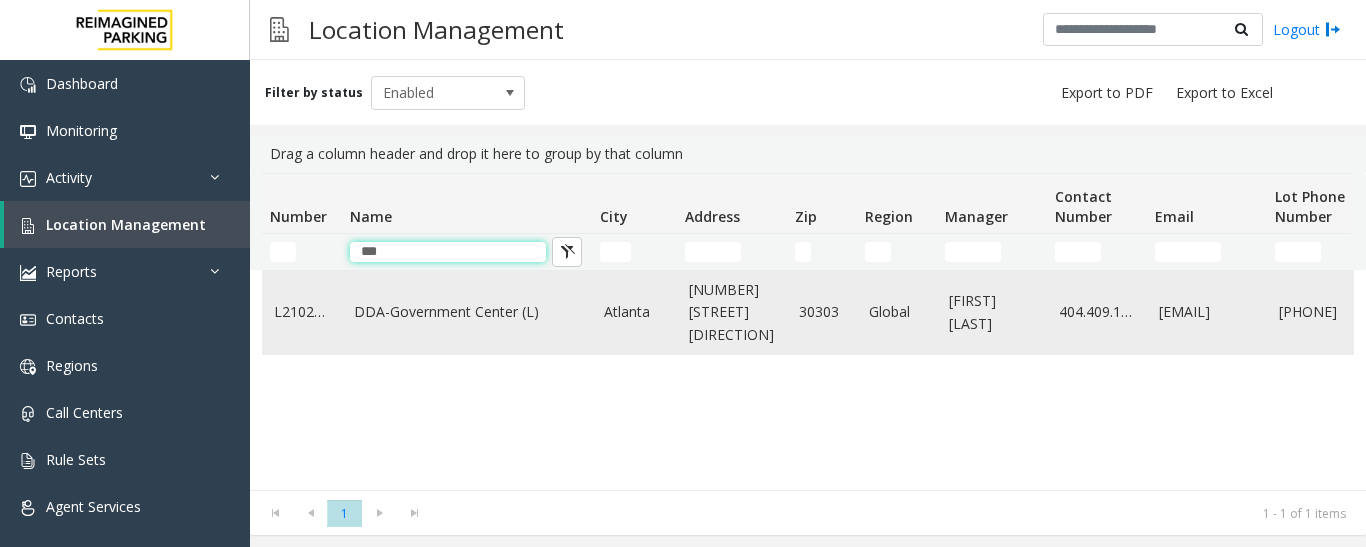 type on "***" 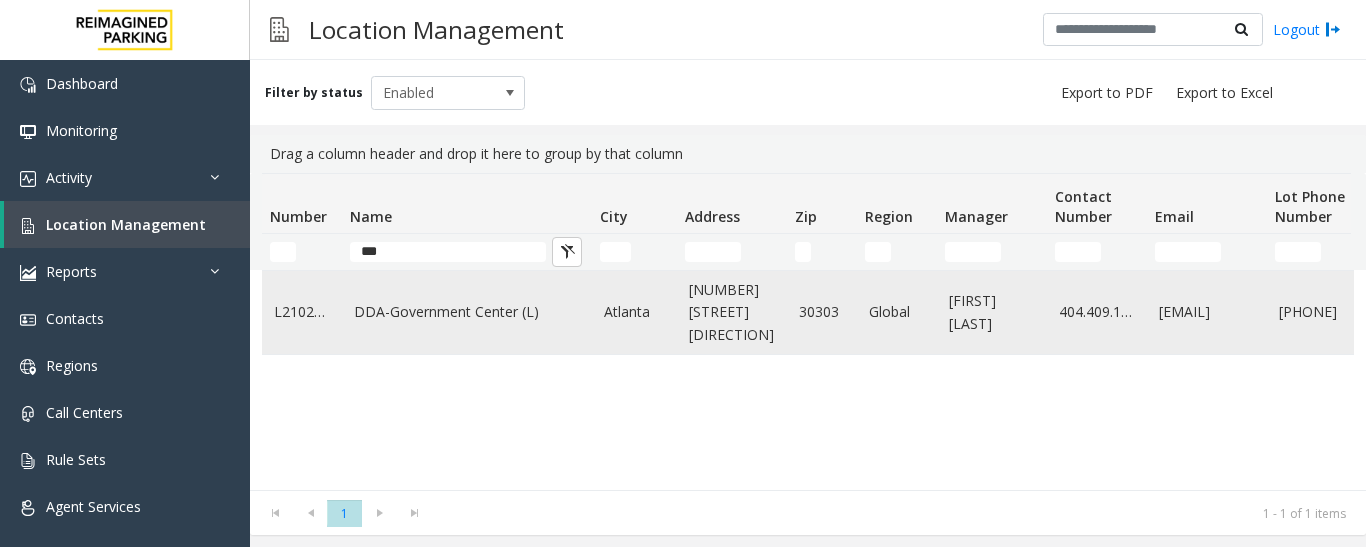 click on "DDA-Government Center (L)" 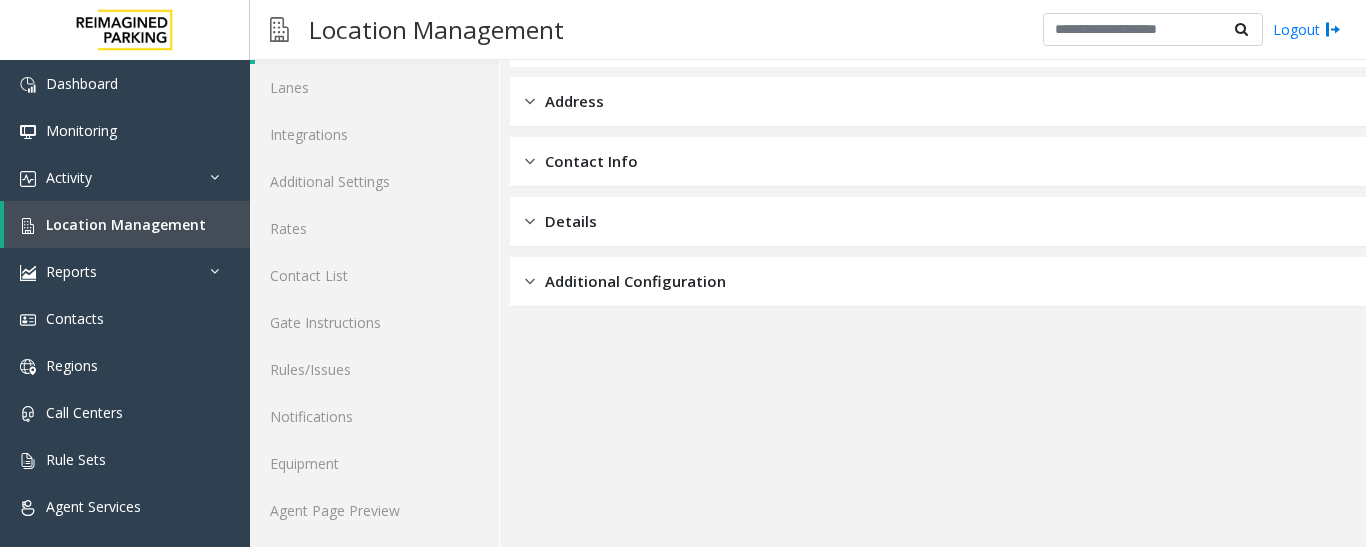 scroll, scrollTop: 112, scrollLeft: 0, axis: vertical 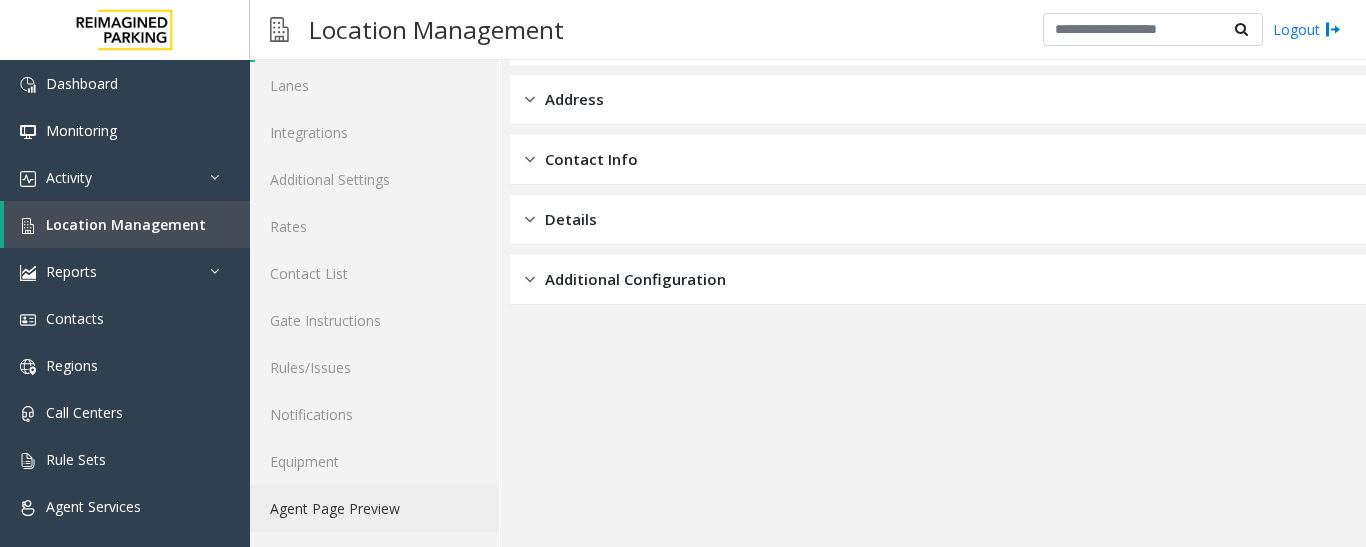 click on "Agent Page Preview" 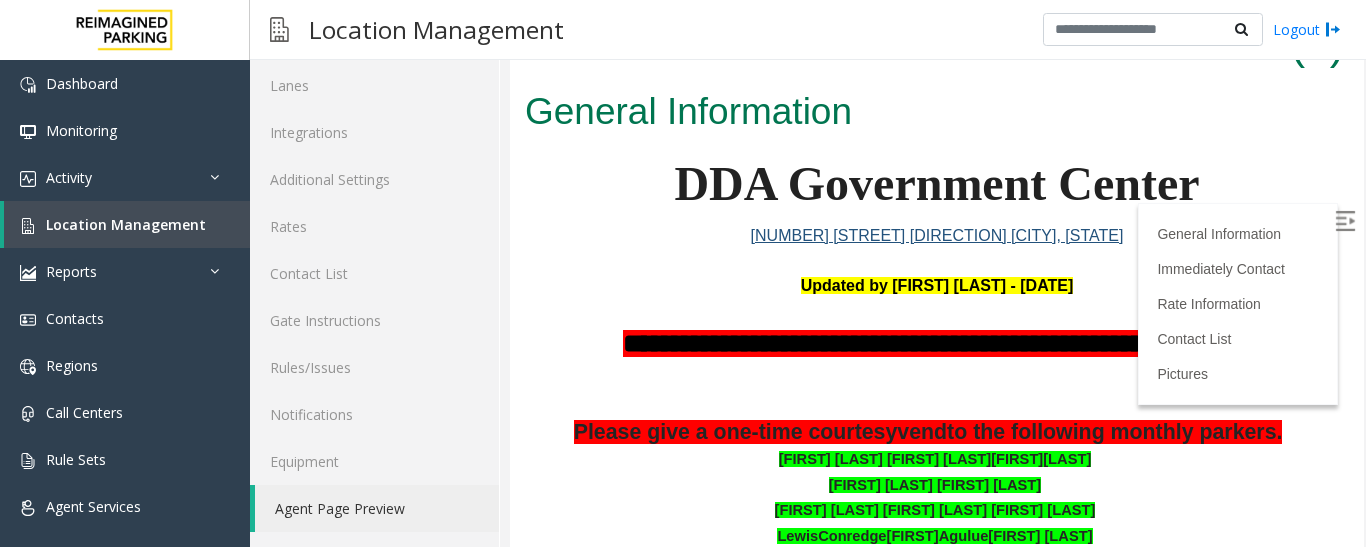 scroll, scrollTop: 0, scrollLeft: 0, axis: both 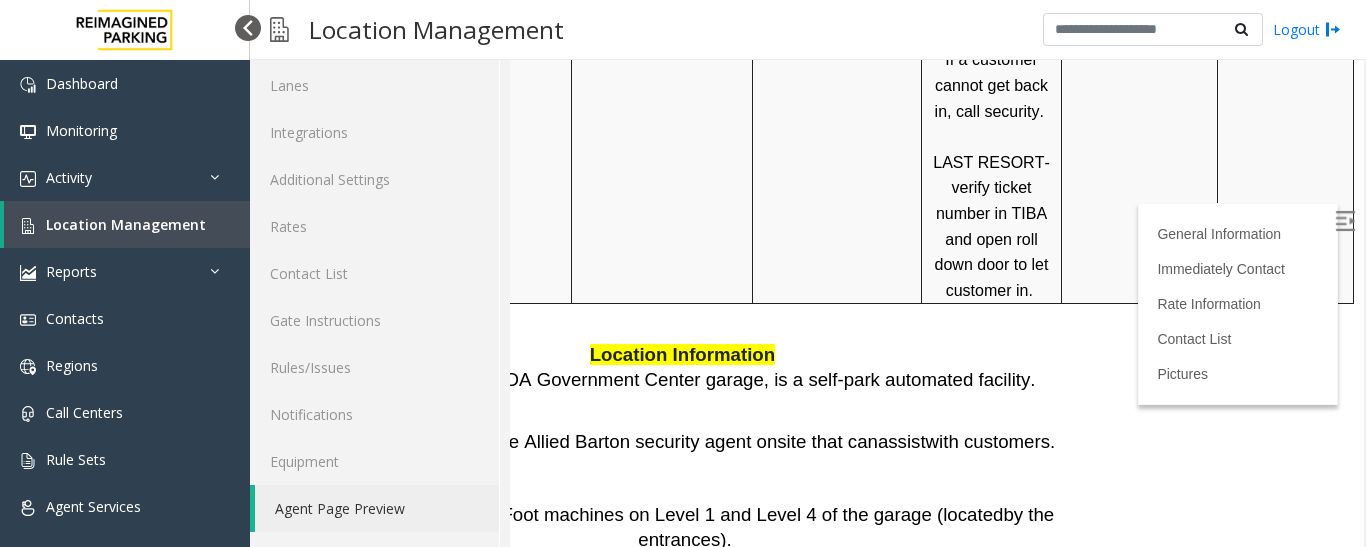 click at bounding box center [248, 28] 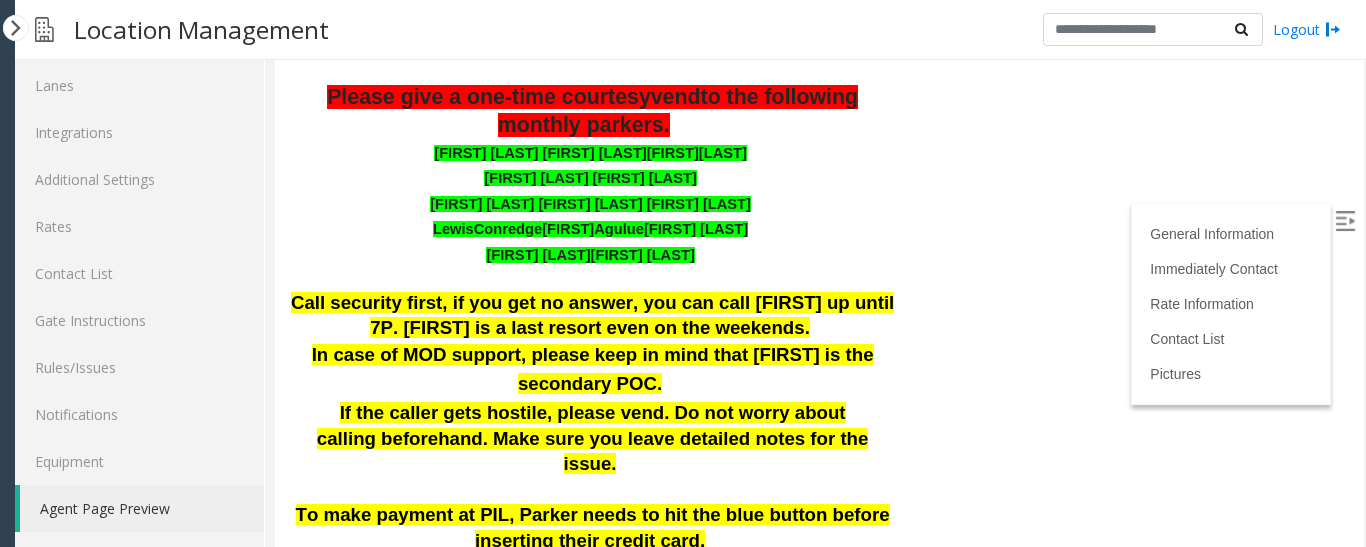 scroll, scrollTop: 403, scrollLeft: 0, axis: vertical 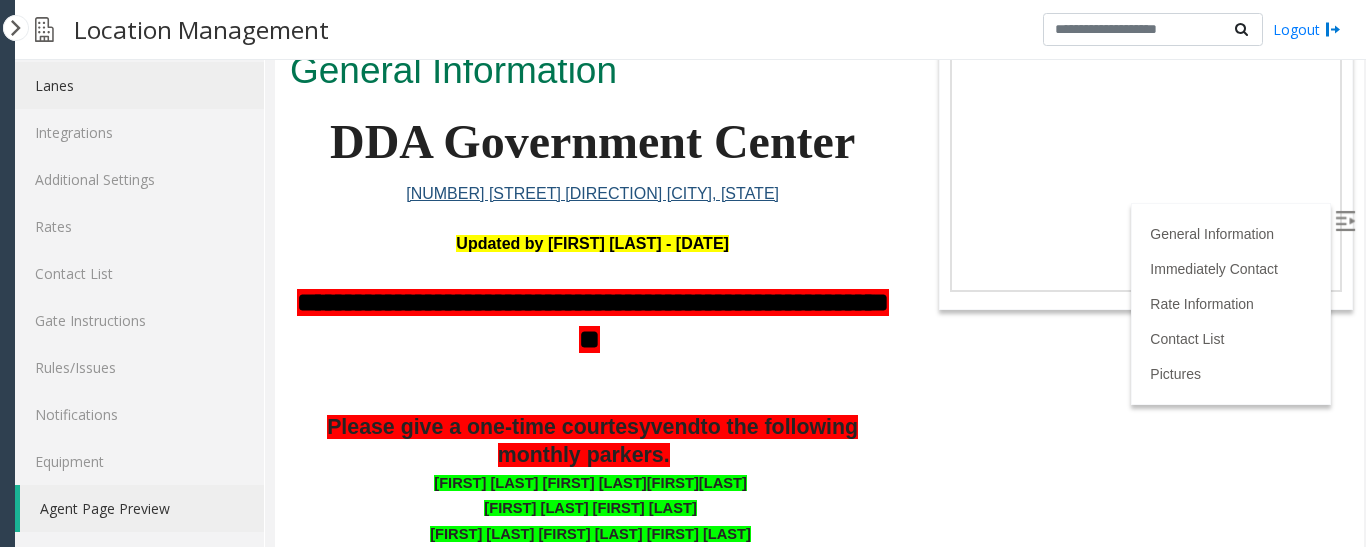click on "Lanes" 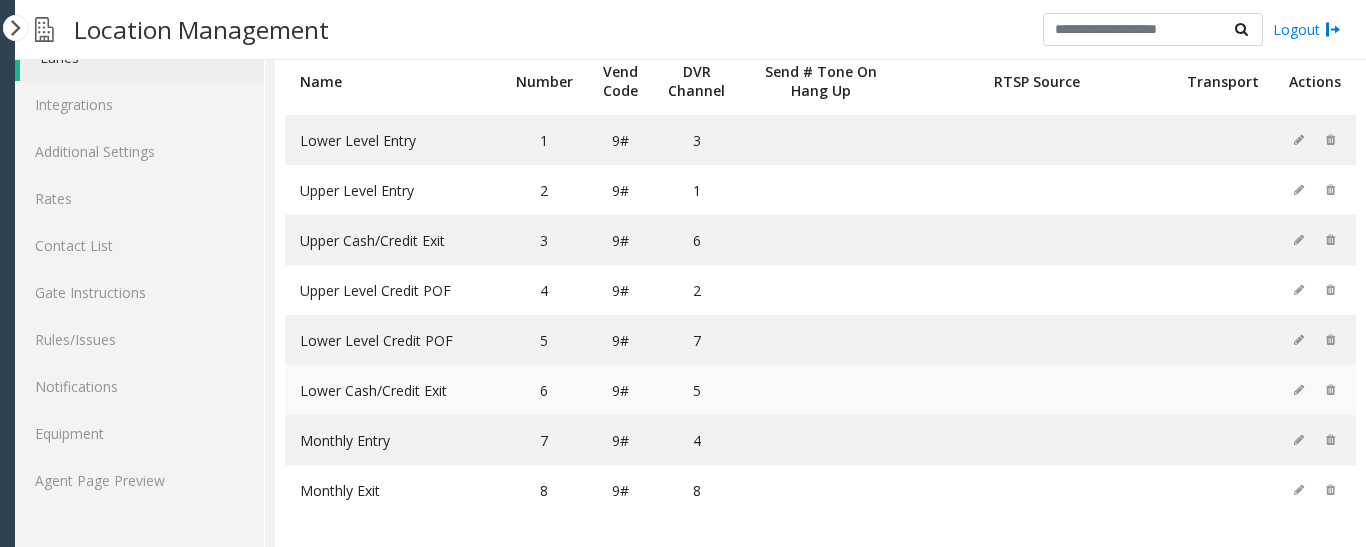 scroll, scrollTop: 148, scrollLeft: 0, axis: vertical 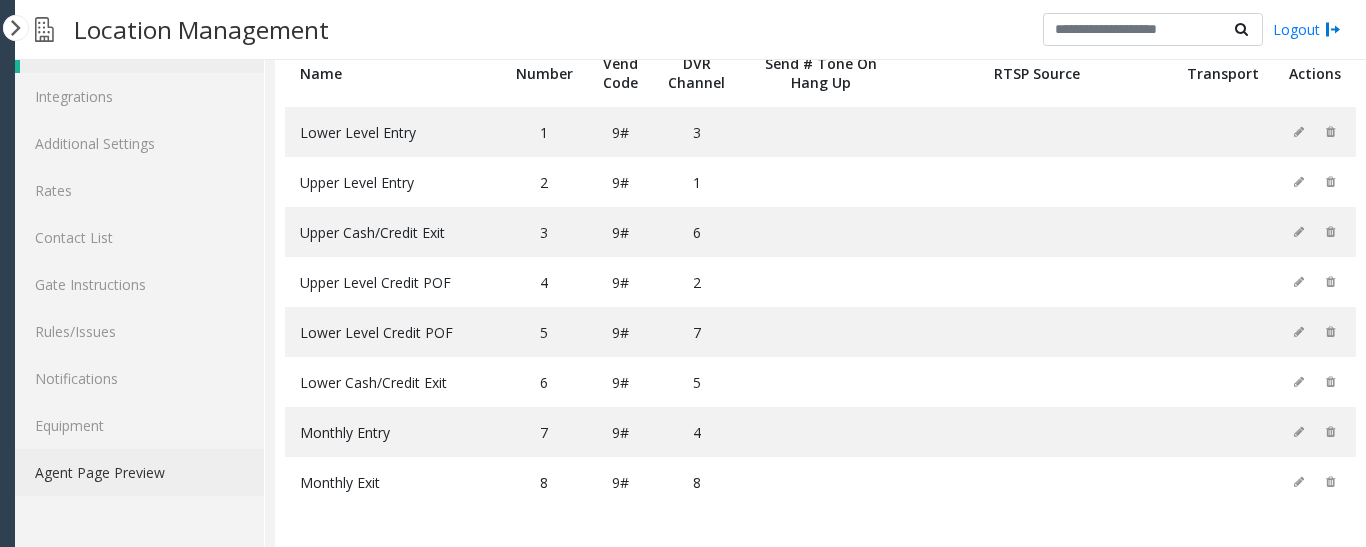 click on "Agent Page Preview" 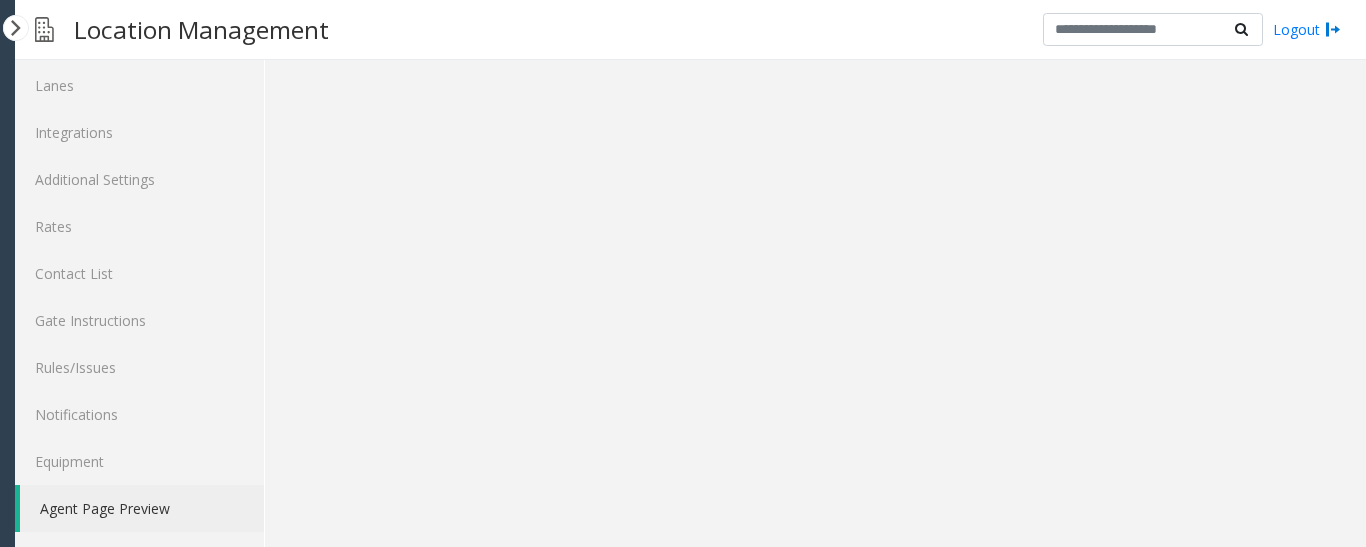 scroll, scrollTop: 112, scrollLeft: 0, axis: vertical 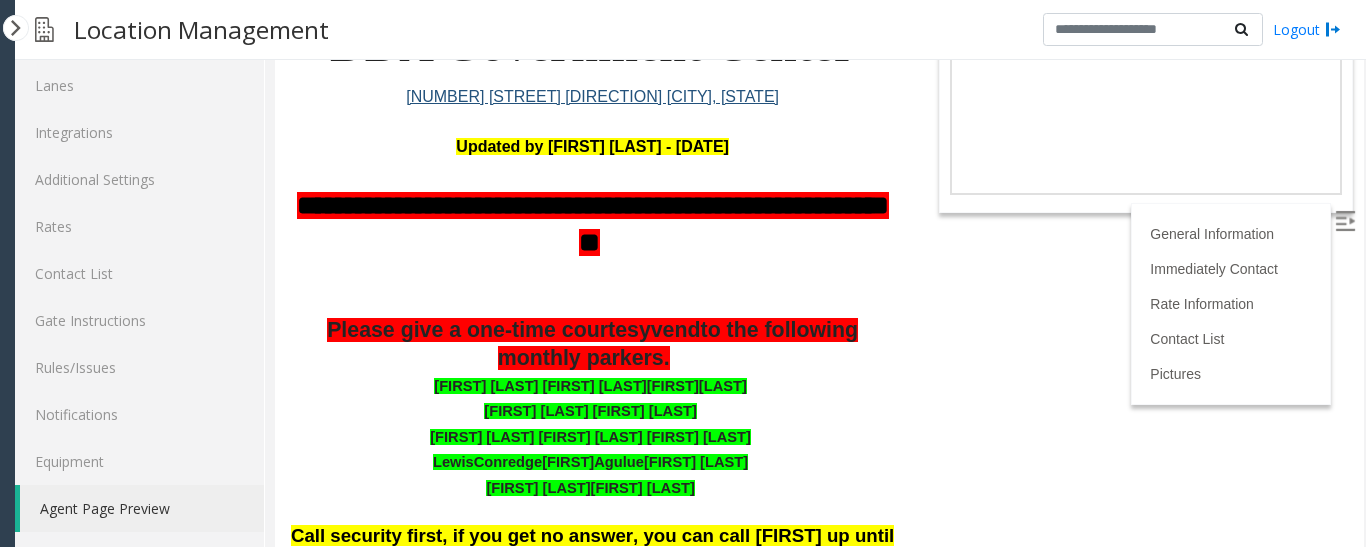 click on "Alecia Boone                                    Mitzi Sims                                          Jakiela Howe" at bounding box center (590, 437) 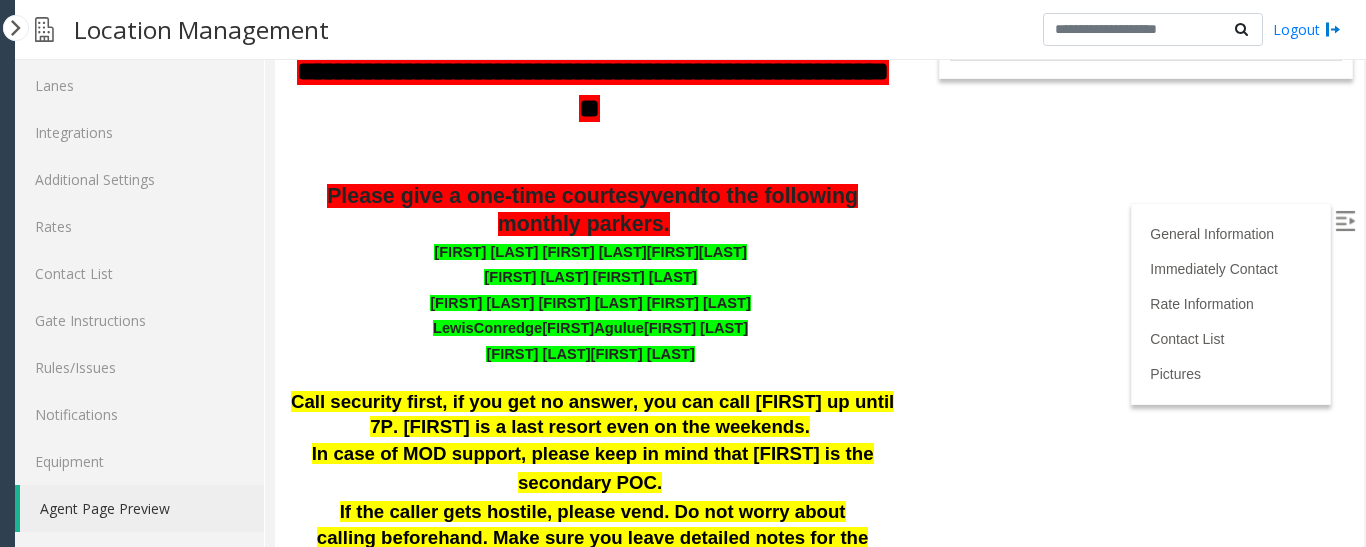 scroll, scrollTop: 300, scrollLeft: 0, axis: vertical 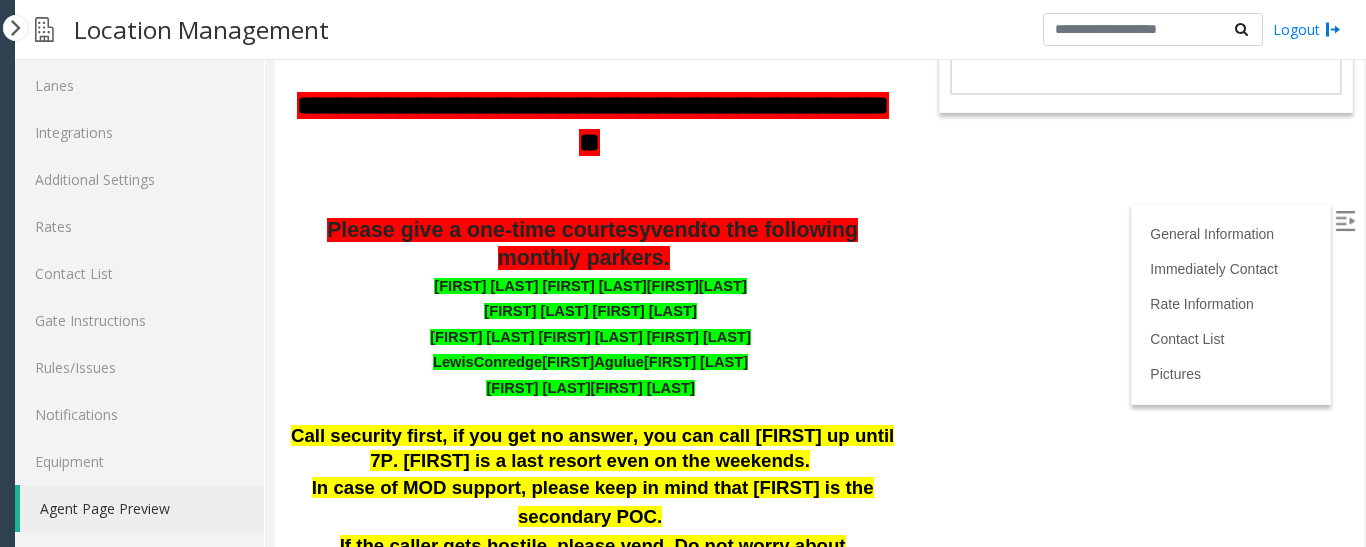 click on "Lewis  Conredge                               Ugo  Agulue                                         Spencer Webb" at bounding box center [592, 362] 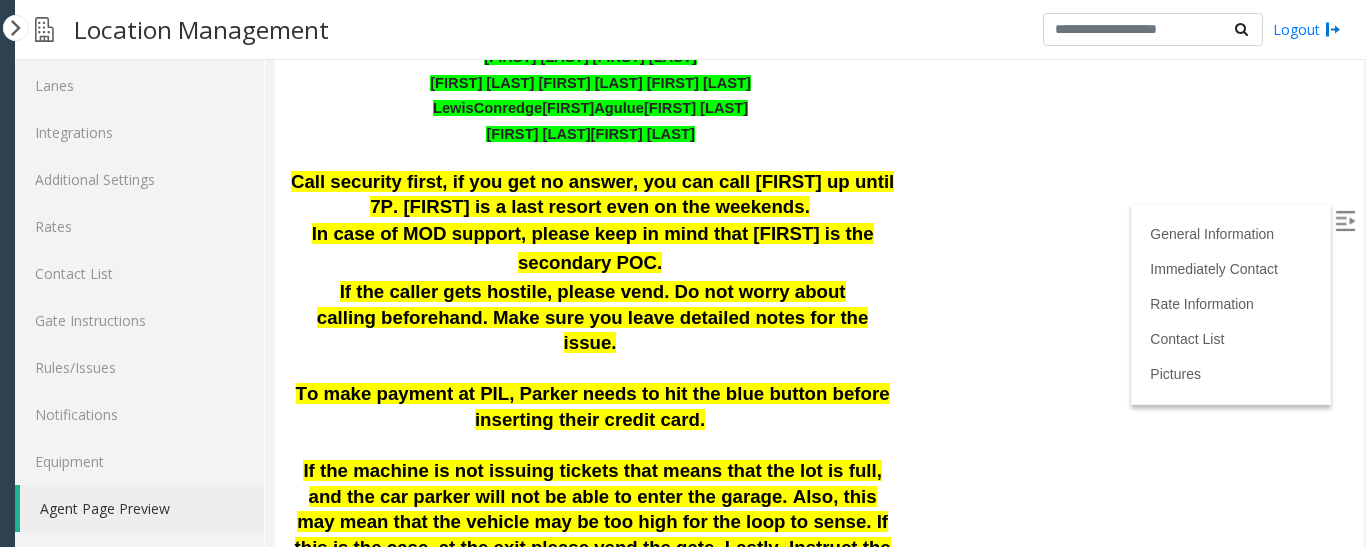 scroll, scrollTop: 600, scrollLeft: 0, axis: vertical 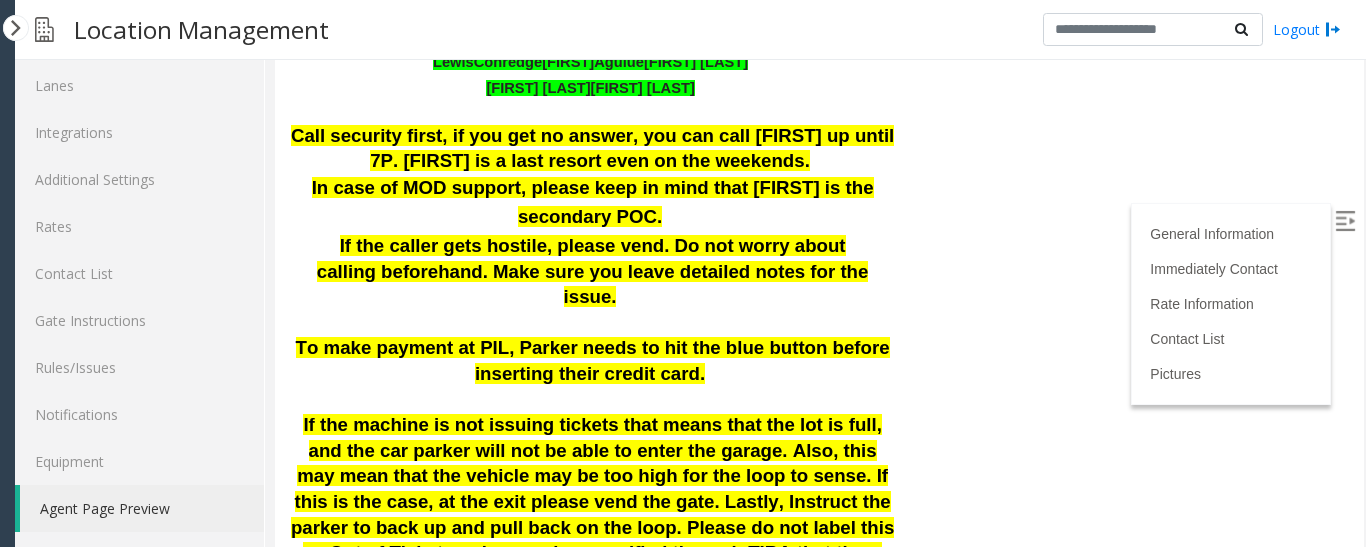click on "If the caller gets hostile, please vend. Do not worry about calling beforehand. Make sure you leave detailed notes for the issue." at bounding box center [593, 271] 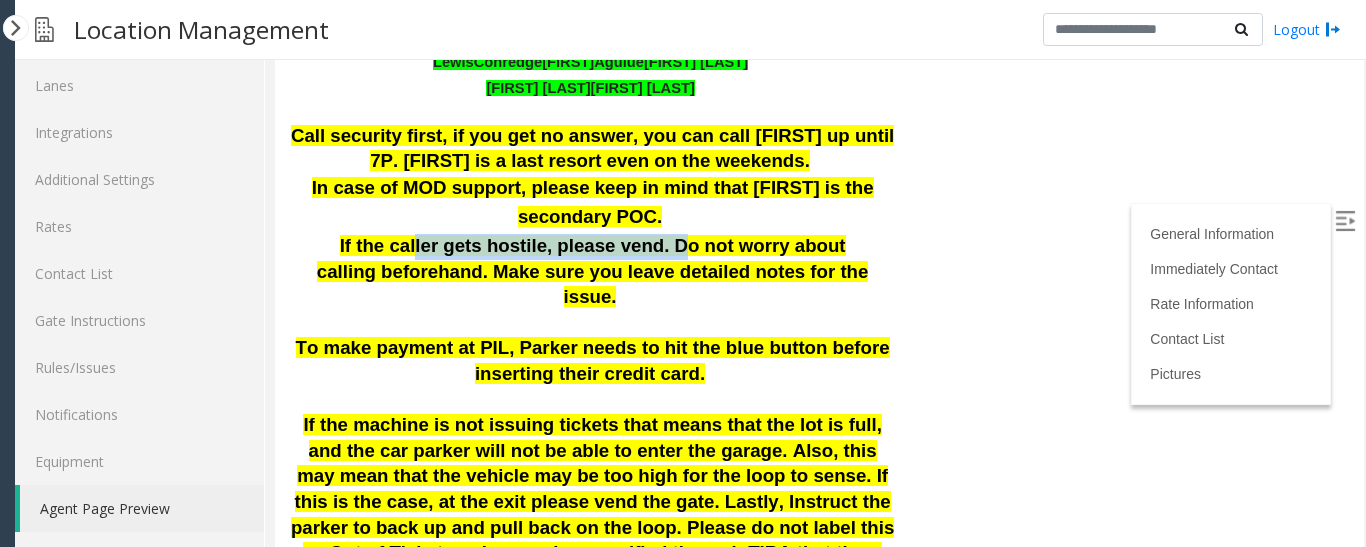 drag, startPoint x: 428, startPoint y: 248, endPoint x: 659, endPoint y: 251, distance: 231.01949 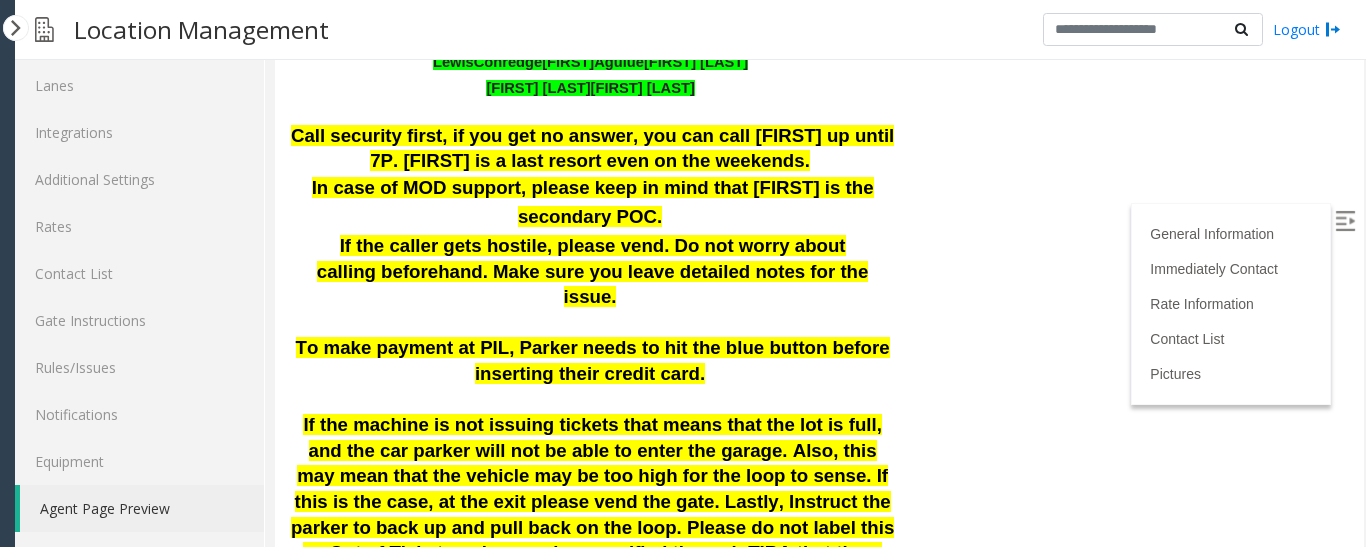 click on "If the caller gets hostile, please vend. Do not worry about calling beforehand. Make sure you leave detailed notes for the issue." at bounding box center (593, 271) 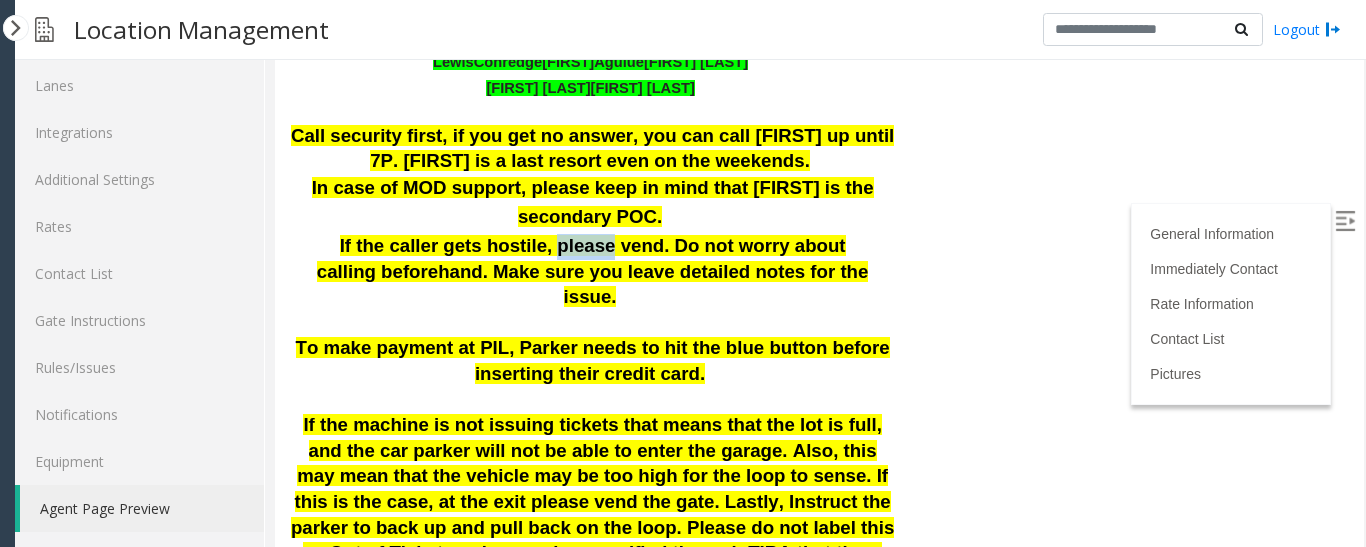 drag, startPoint x: 556, startPoint y: 246, endPoint x: 603, endPoint y: 245, distance: 47.010635 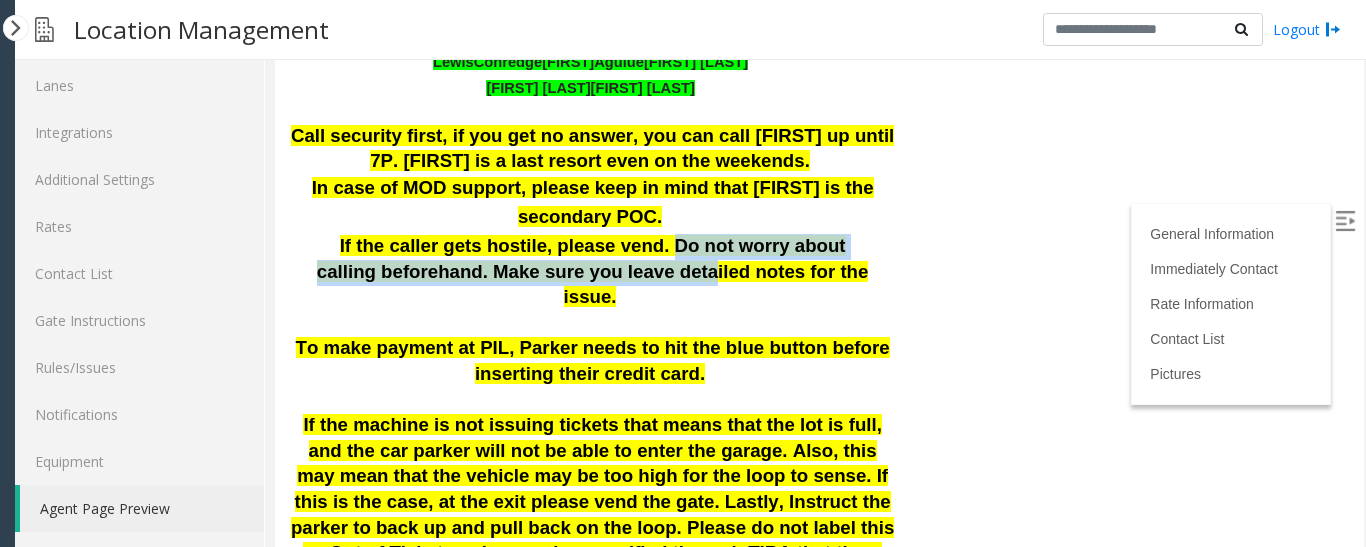 drag, startPoint x: 658, startPoint y: 242, endPoint x: 667, endPoint y: 271, distance: 30.364452 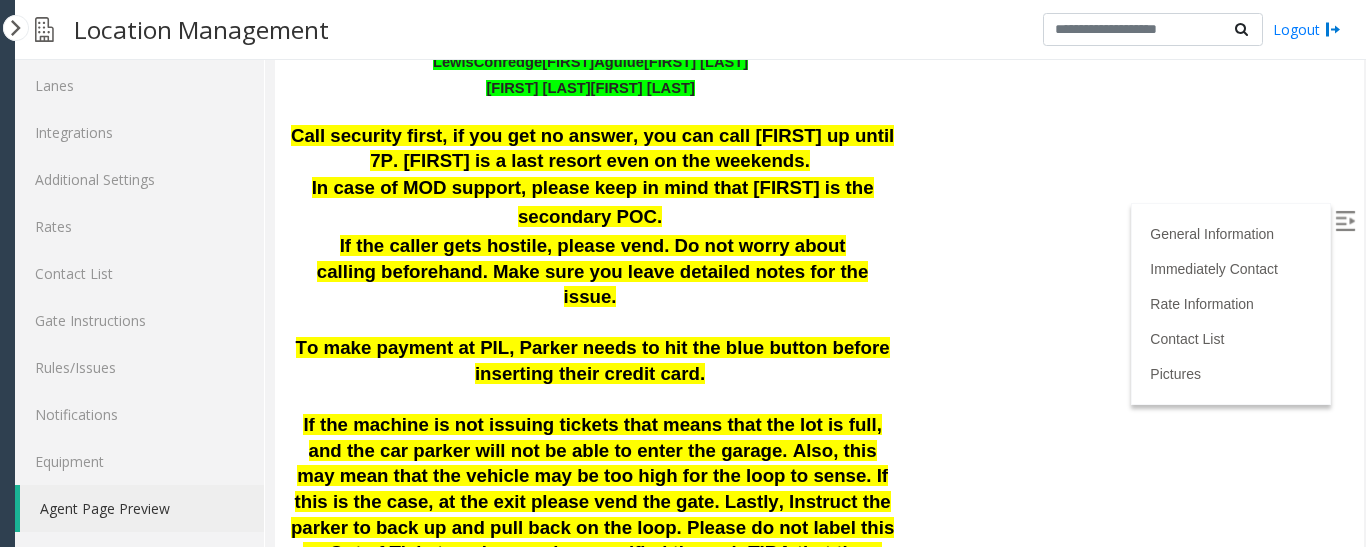 click on "If the caller gets hostile, please vend. Do not worry about calling beforehand. Make sure you leave detailed notes for the issue.     To make payment at PIL, Parker needs to hit the blue button before inserting their credit card.     If the machine is not issuing tickets that means that the lot is full, and the car parker will not be able to enter the garage. Also, this may mean that the vehicle may be too high for the loop to sense. If this is the case, at the exit please vend the gate. Lastly, Instruct the parker to back up and pull back on the loop. Please do not label this as Out of Tickets unless we have verified through TIBA that there were truly NO TICKETS AT ENTRANCE." at bounding box center (592, 413) 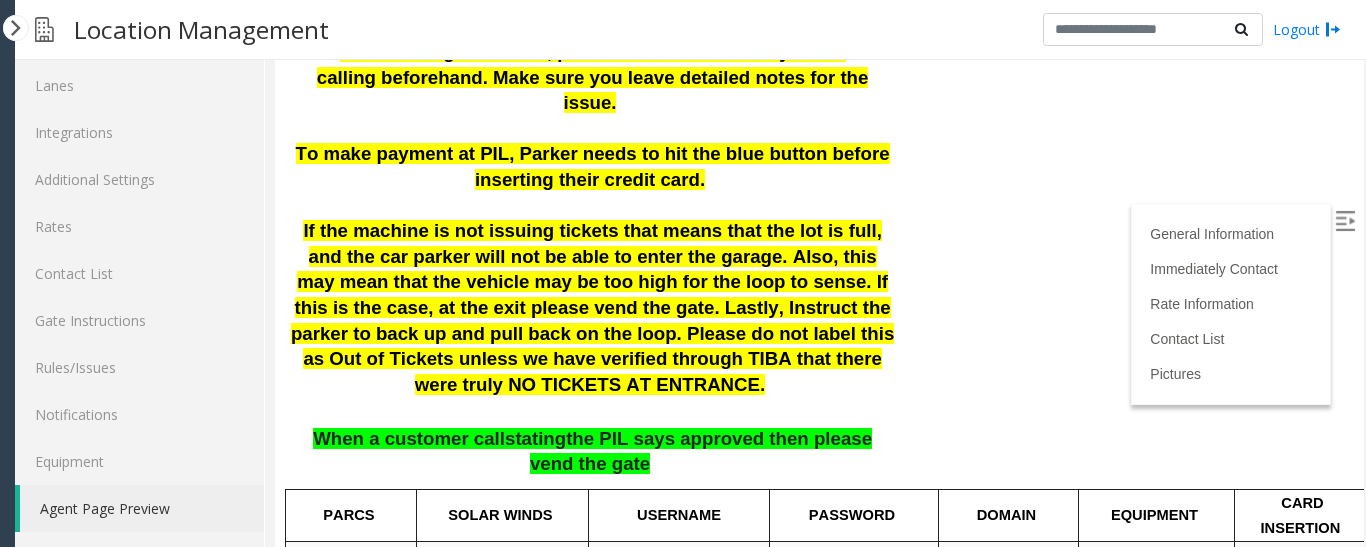 scroll, scrollTop: 800, scrollLeft: 0, axis: vertical 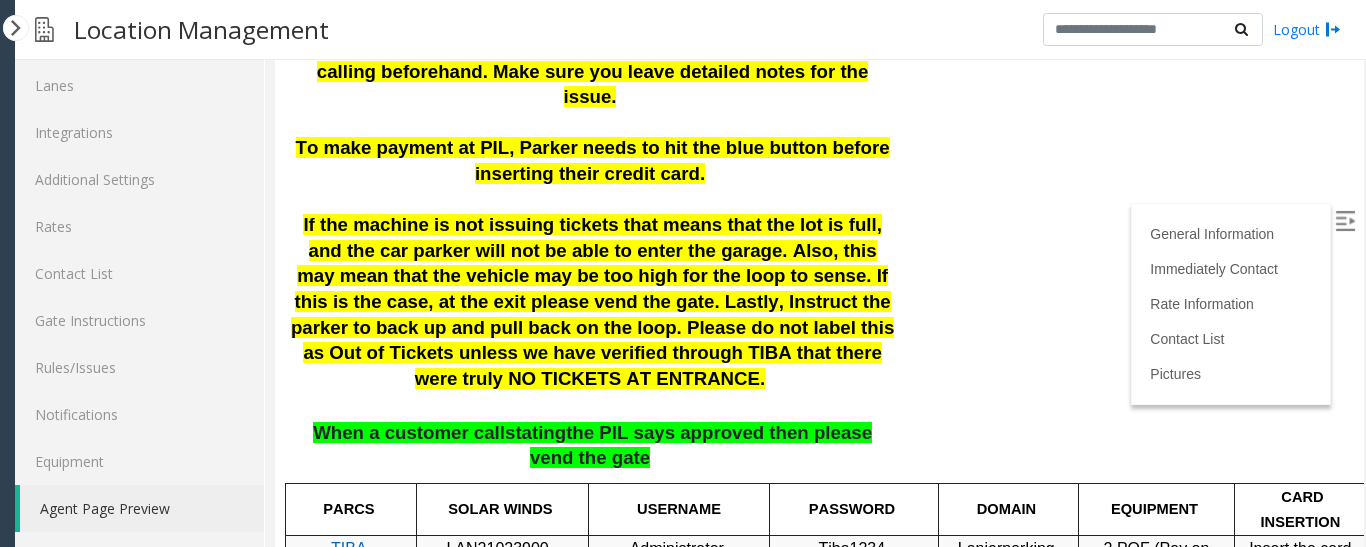 click on "If the caller gets hostile, please vend. Do not worry about calling beforehand. Make sure you leave detailed notes for the issue.     To make payment at PIL, Parker needs to hit the blue button before inserting their credit card.     If the machine is not issuing tickets that means that the lot is full, and the car parker will not be able to enter the garage. Also, this may mean that the vehicle may be too high for the loop to sense. If this is the case, at the exit please vend the gate. Lastly, Instruct the parker to back up and pull back on the loop. Please do not label this as Out of Tickets unless we have verified through TIBA that there were truly NO TICKETS AT ENTRANCE." at bounding box center (592, 213) 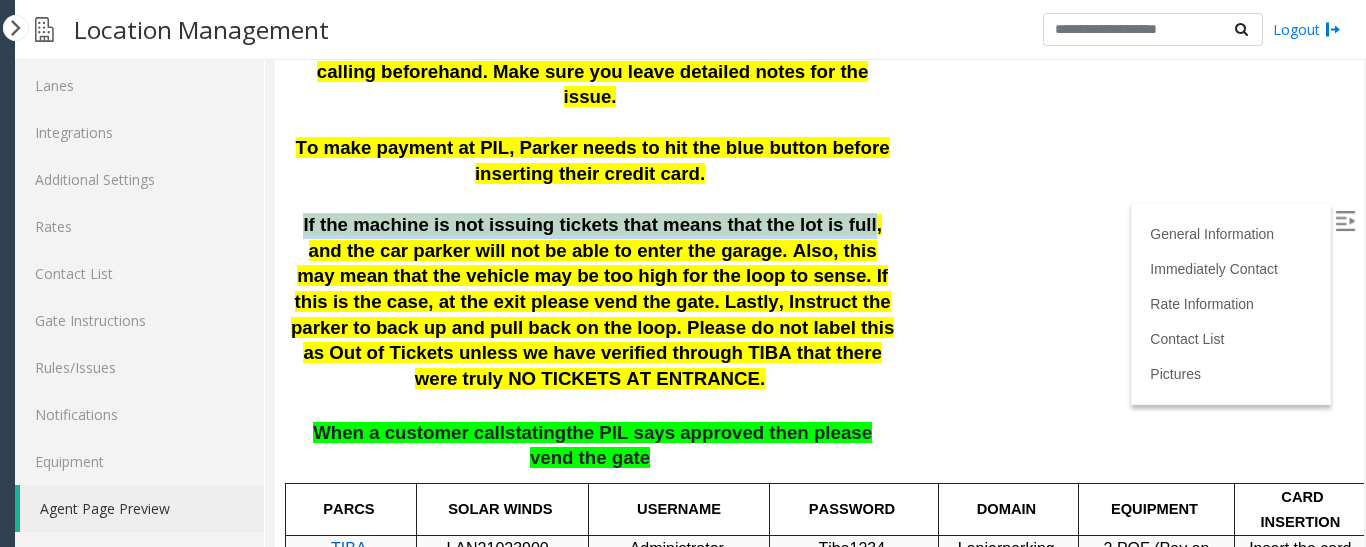 drag, startPoint x: 343, startPoint y: 200, endPoint x: 800, endPoint y: 195, distance: 457.02734 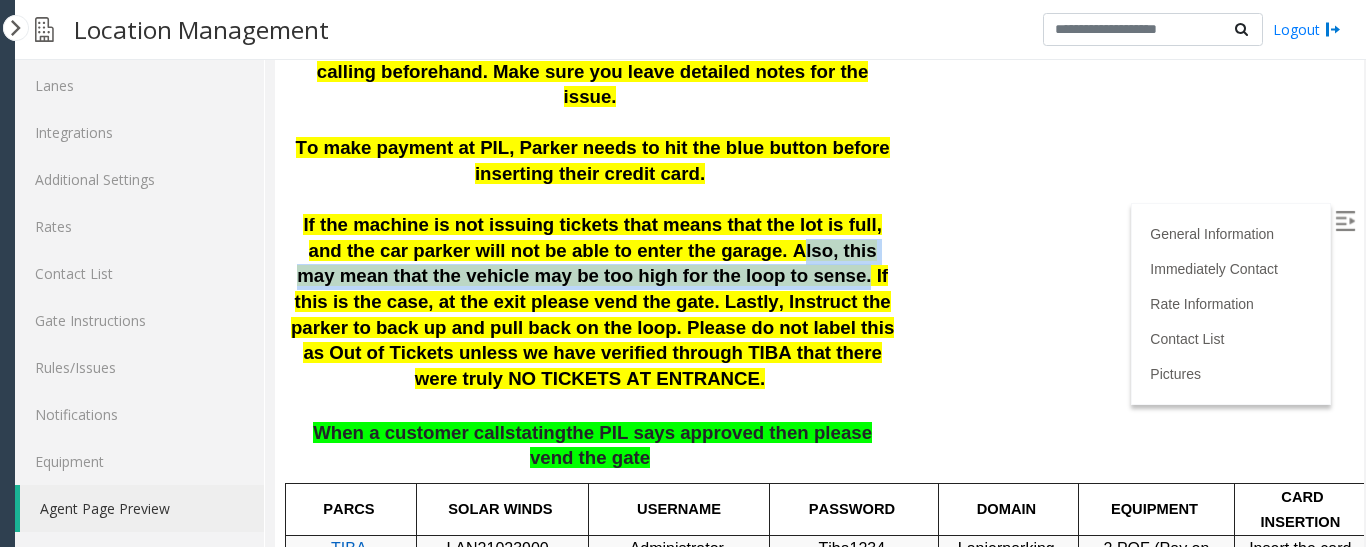 drag, startPoint x: 663, startPoint y: 229, endPoint x: 679, endPoint y: 253, distance: 28.84441 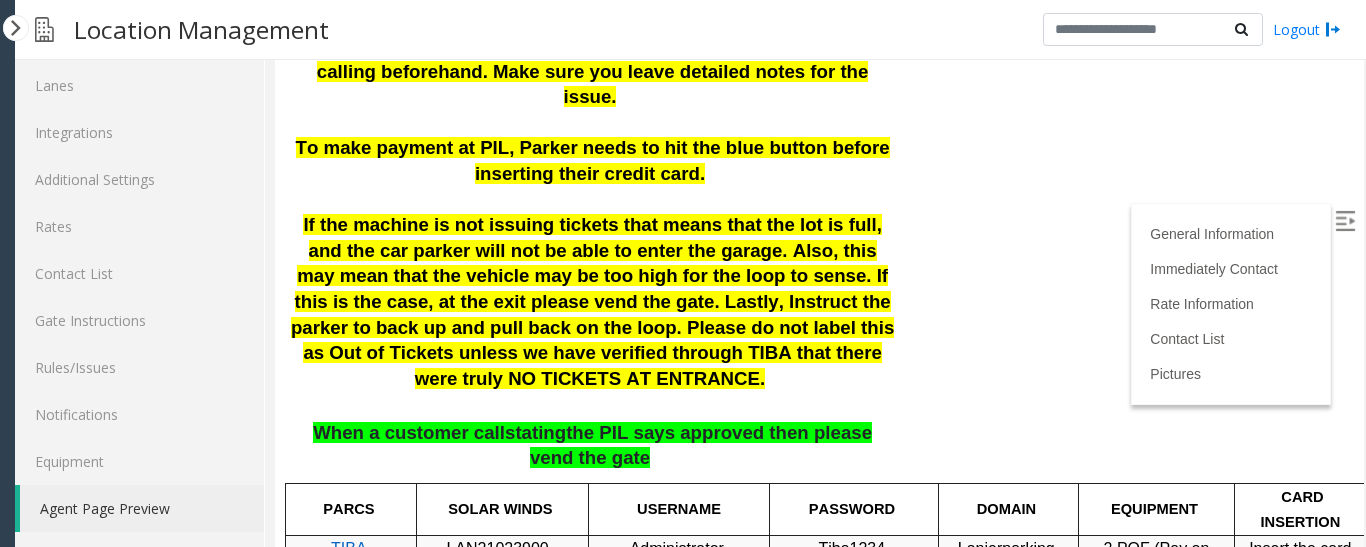 click on "If the machine is not issuing tickets that means that the lot is full, and the car parker will not be able to enter the garage. Also, this may mean that the vehicle may be too high for the loop to sense. If this is the case, at the exit please vend the gate. Lastly, Instruct the parker to back up and pull back on the loop. Please do not label this as Out of Tickets unless we have verified through TIBA that there were truly NO TICKETS AT ENTRANCE." at bounding box center (592, 301) 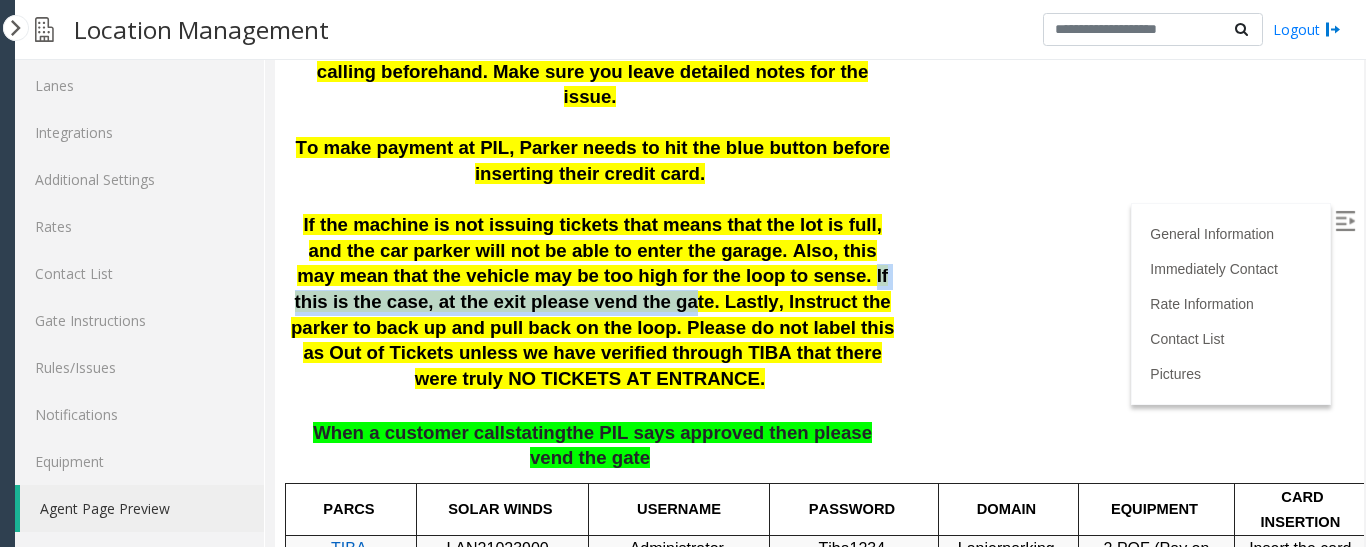 drag, startPoint x: 656, startPoint y: 248, endPoint x: 436, endPoint y: 281, distance: 222.46123 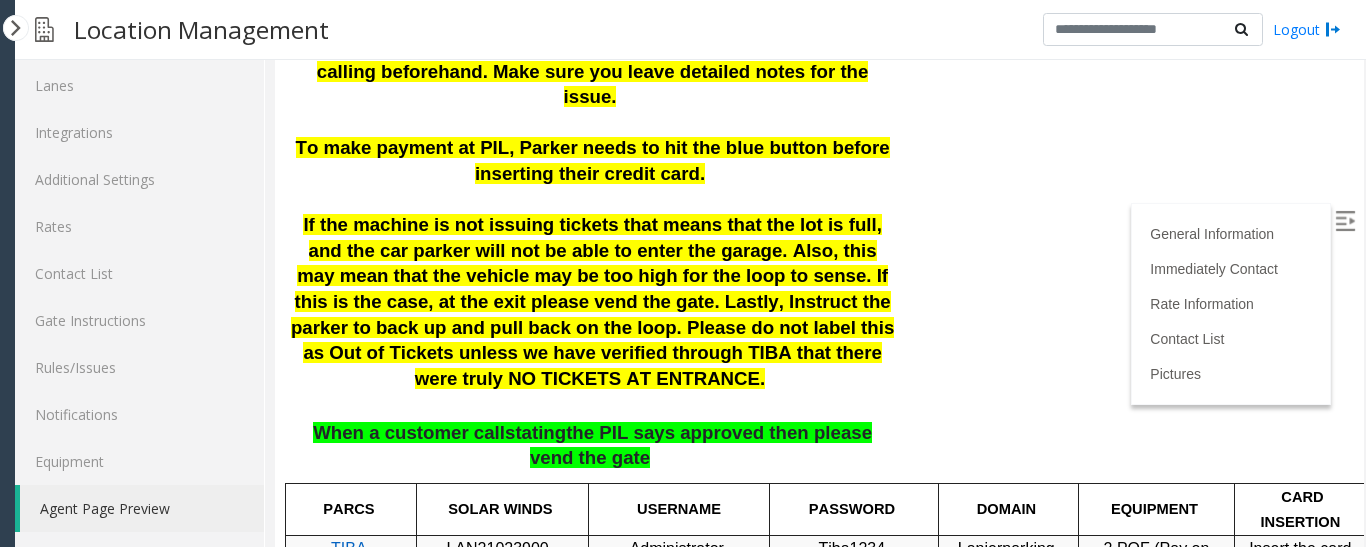 click on "If the machine is not issuing tickets that means that the lot is full, and the car parker will not be able to enter the garage. Also, this may mean that the vehicle may be too high for the loop to sense. If this is the case, at the exit please vend the gate. Lastly, Instruct the parker to back up and pull back on the loop. Please do not label this as Out of Tickets unless we have verified through TIBA that there were truly NO TICKETS AT ENTRANCE." at bounding box center (592, 301) 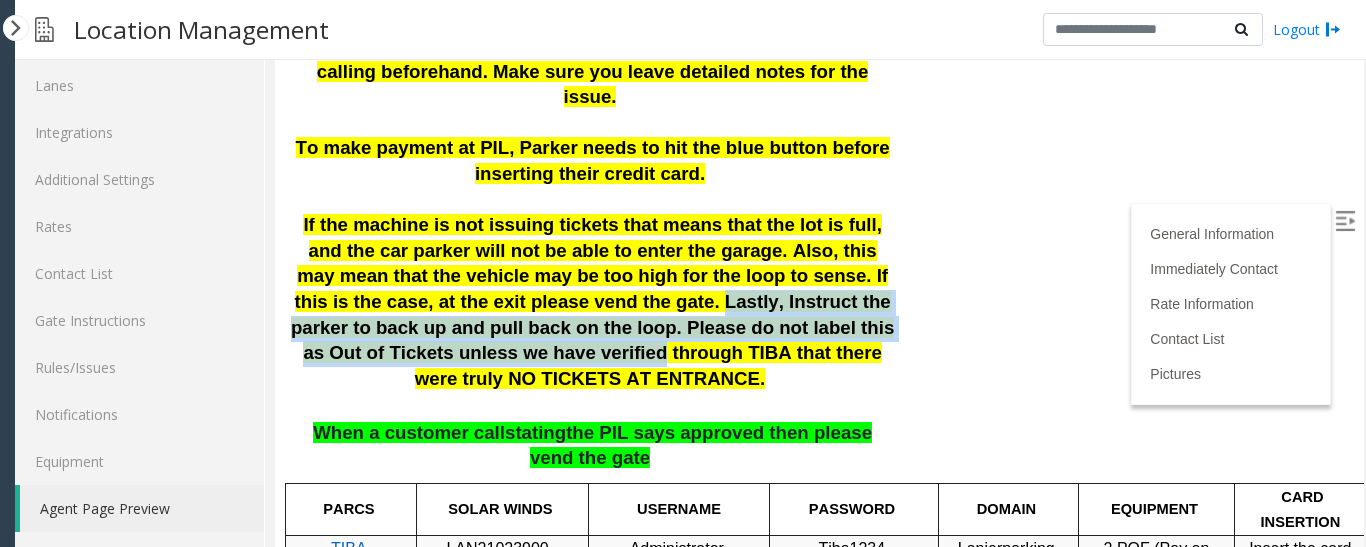 drag, startPoint x: 464, startPoint y: 275, endPoint x: 821, endPoint y: 309, distance: 358.6154 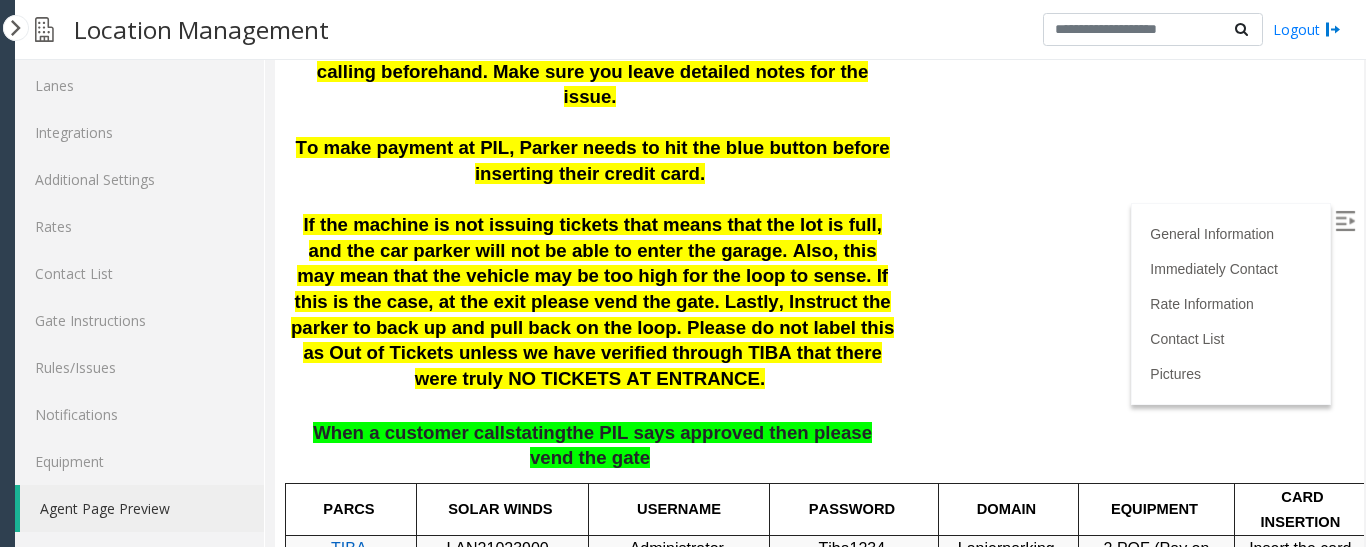click on "If the machine is not issuing tickets that means that the lot is full, and the car parker will not be able to enter the garage. Also, this may mean that the vehicle may be too high for the loop to sense. If this is the case, at the exit please vend the gate. Lastly, Instruct the parker to back up and pull back on the loop. Please do not label this as Out of Tickets unless we have verified through TIBA that there were truly NO TICKETS AT ENTRANCE." at bounding box center [592, 301] 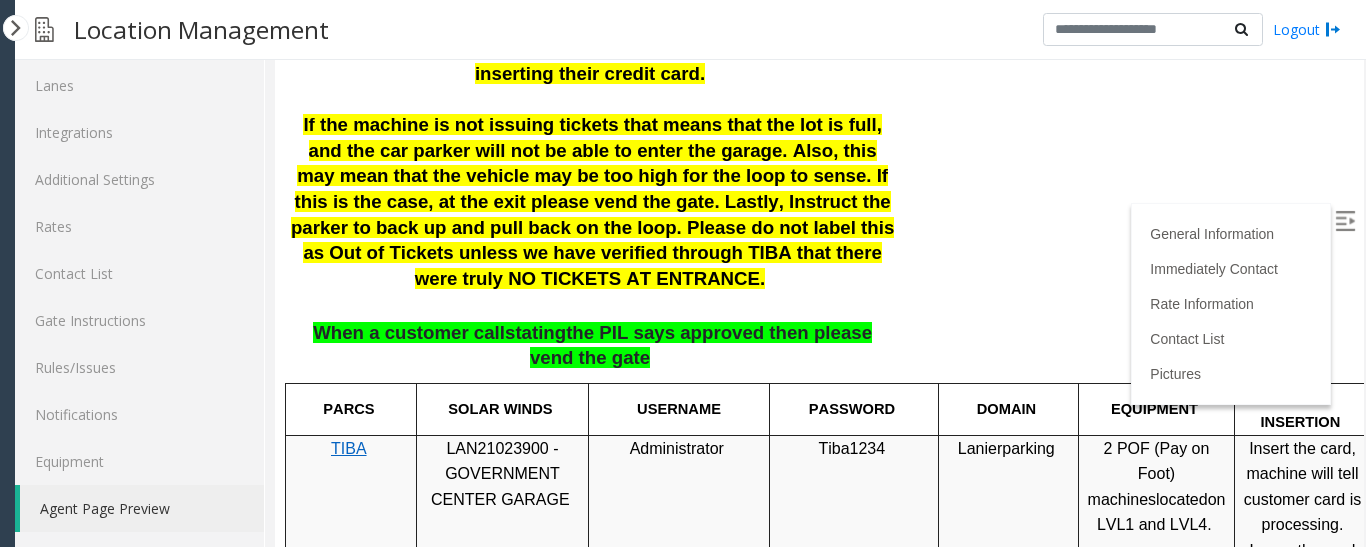 click on "If the machine is not issuing tickets that means that the lot is full, and the car parker will not be able to enter the garage. Also, this may mean that the vehicle may be too high for the loop to sense. If this is the case, at the exit please vend the gate. Lastly, Instruct the parker to back up and pull back on the loop. Please do not label this as Out of Tickets unless we have verified through TIBA that there were truly NO TICKETS AT ENTRANCE." at bounding box center (592, 201) 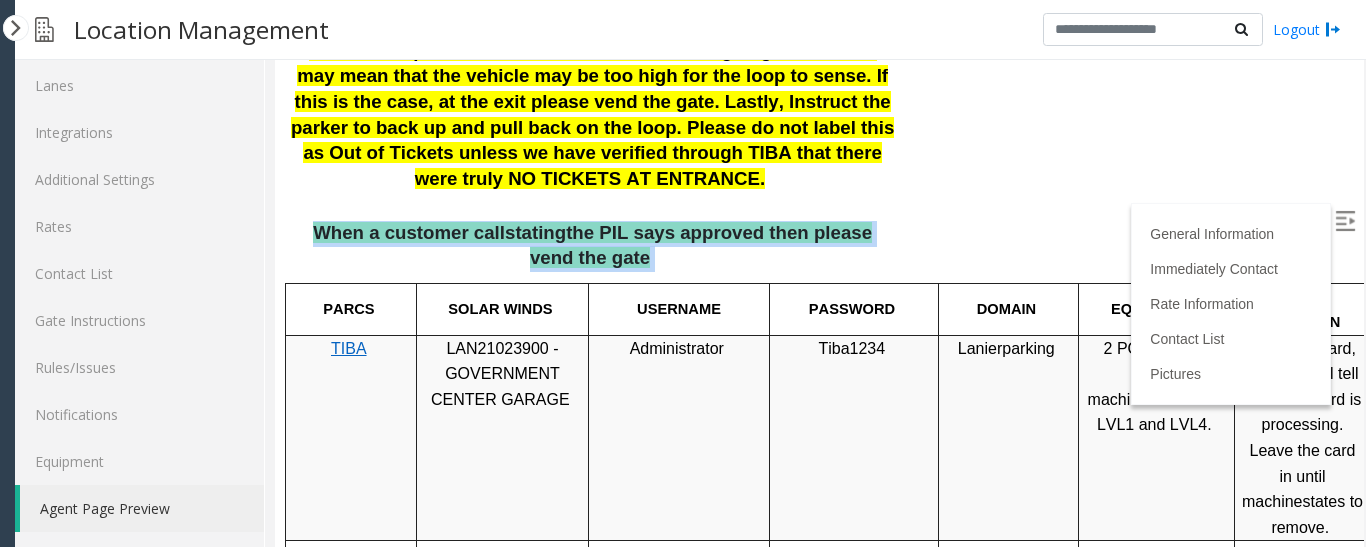 drag, startPoint x: 278, startPoint y: 184, endPoint x: 718, endPoint y: 205, distance: 440.50085 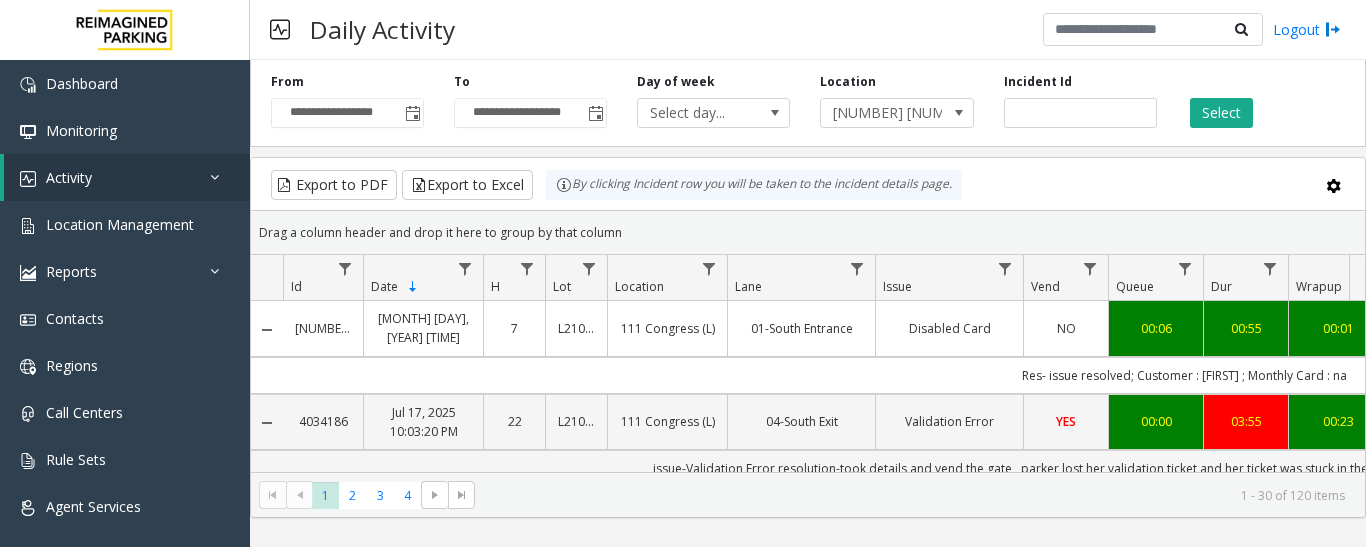 scroll, scrollTop: 0, scrollLeft: 0, axis: both 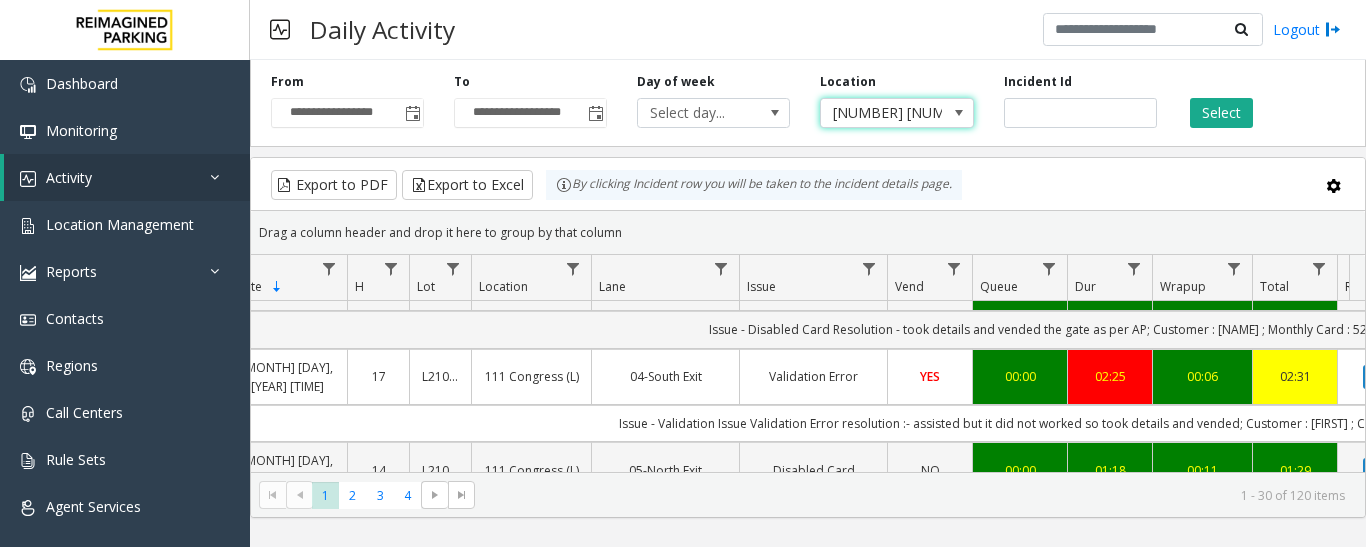 click at bounding box center [959, 113] 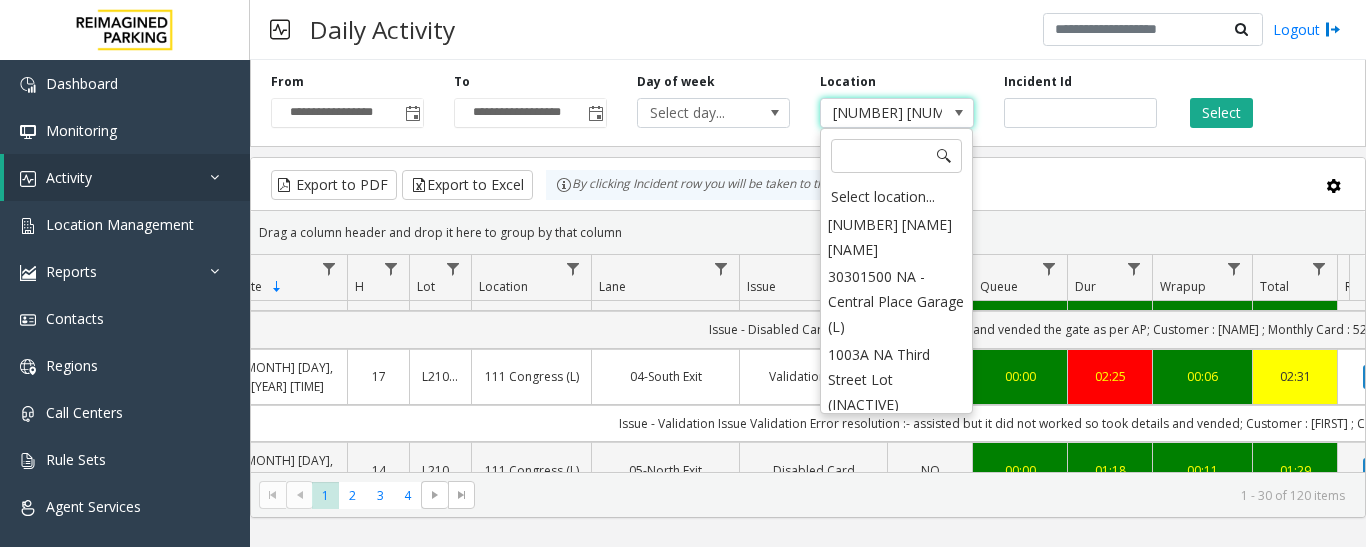 scroll, scrollTop: 2726, scrollLeft: 0, axis: vertical 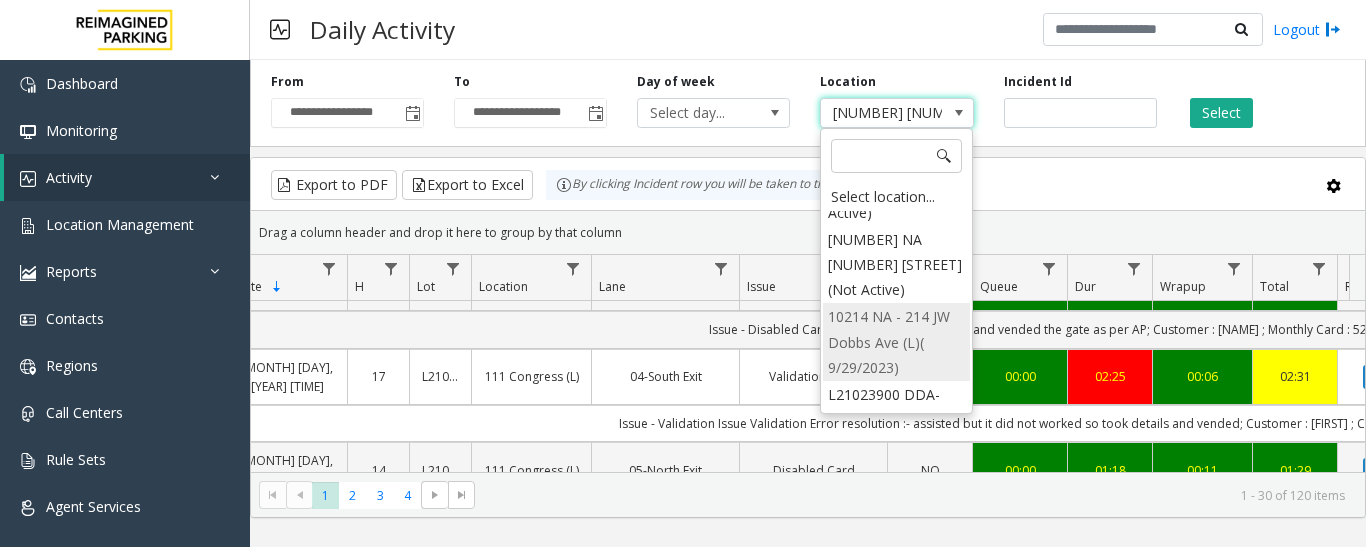 click on "10214 NA - 214 JW Dobbs Ave (L)( 9/29/2023)" at bounding box center [896, 342] 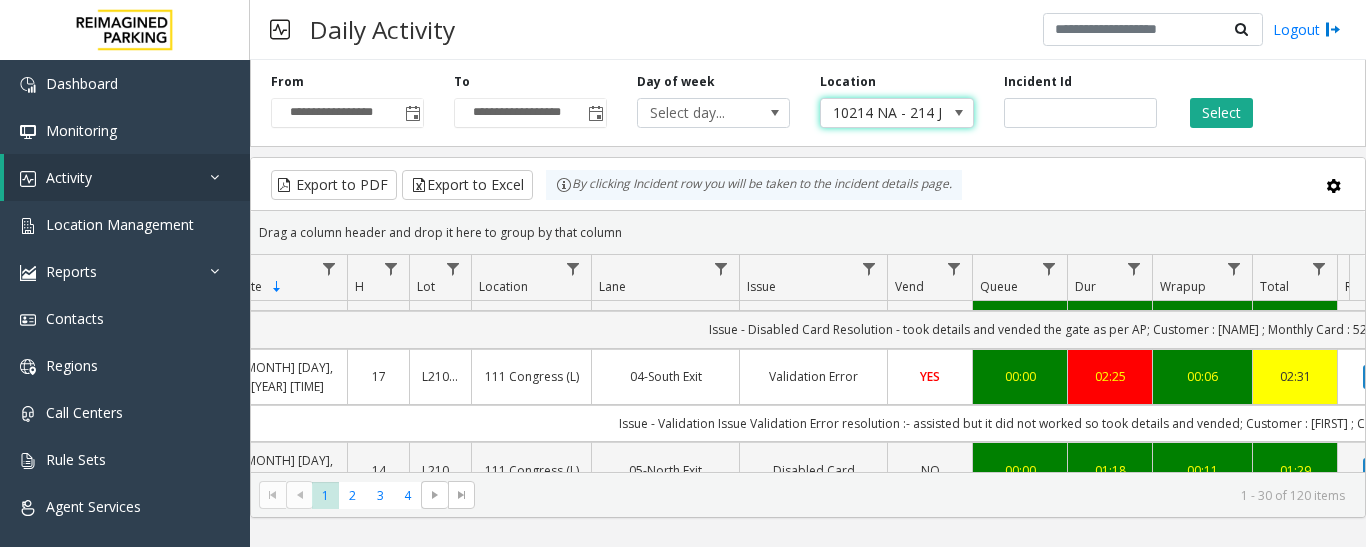 click at bounding box center (959, 113) 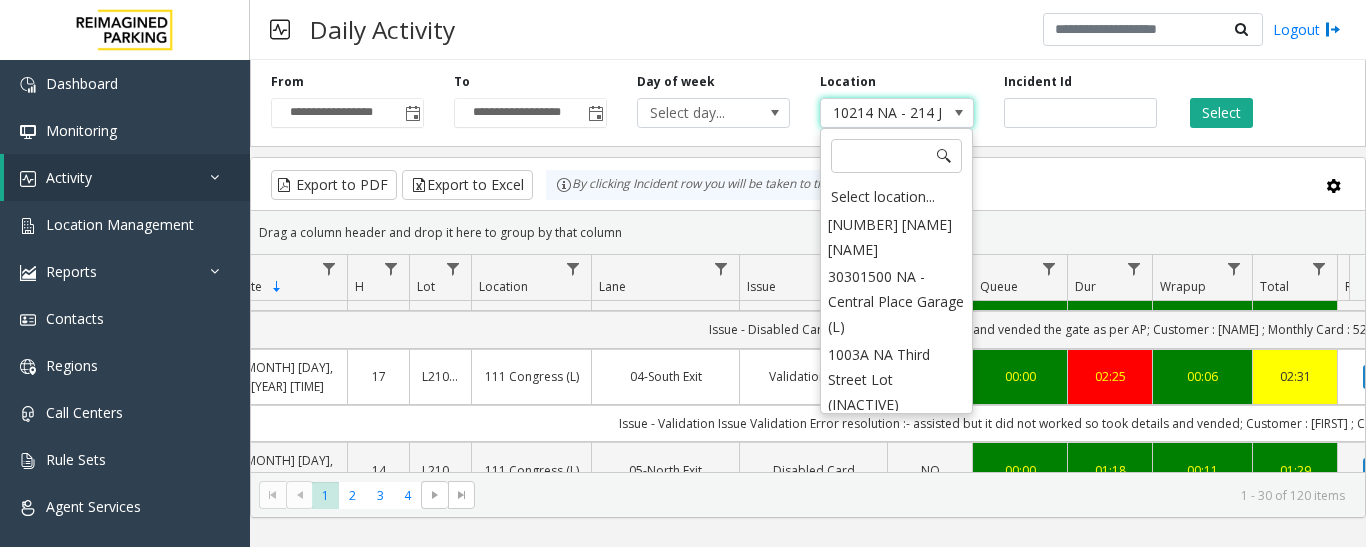 scroll, scrollTop: 371, scrollLeft: 0, axis: vertical 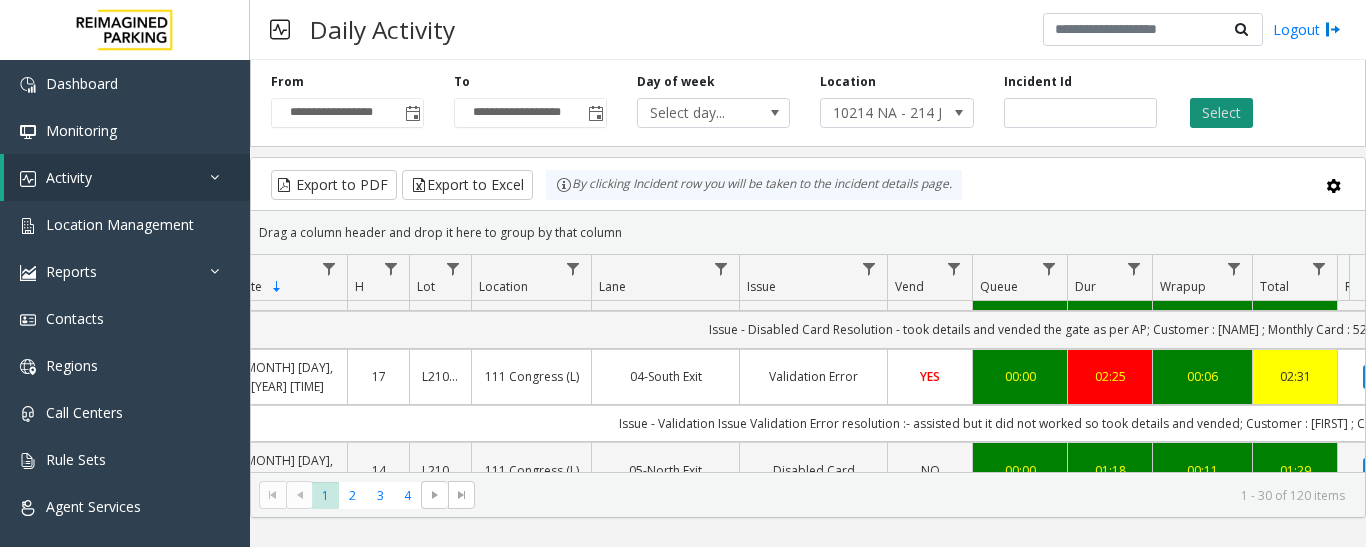 click on "Select" 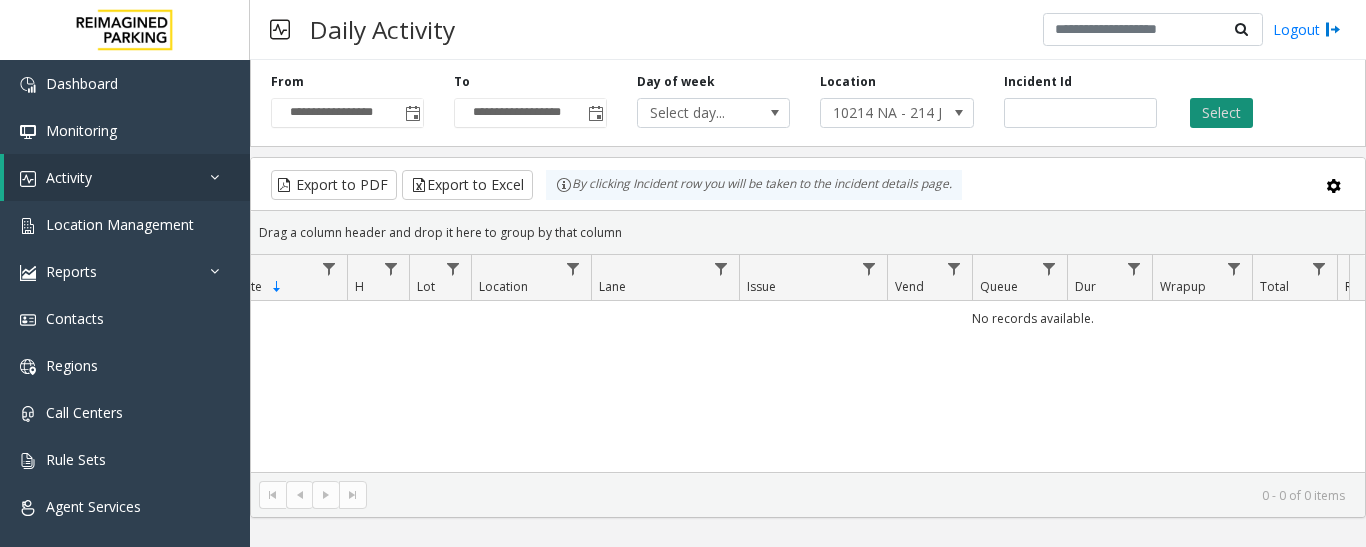 scroll, scrollTop: 0, scrollLeft: 136, axis: horizontal 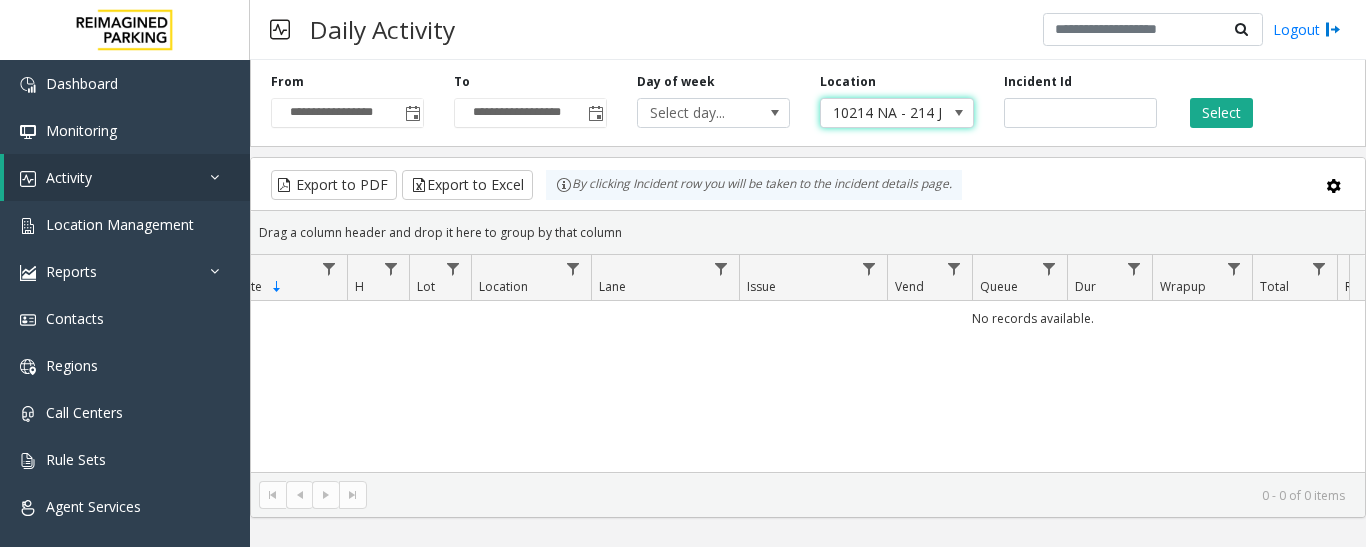 click at bounding box center [959, 113] 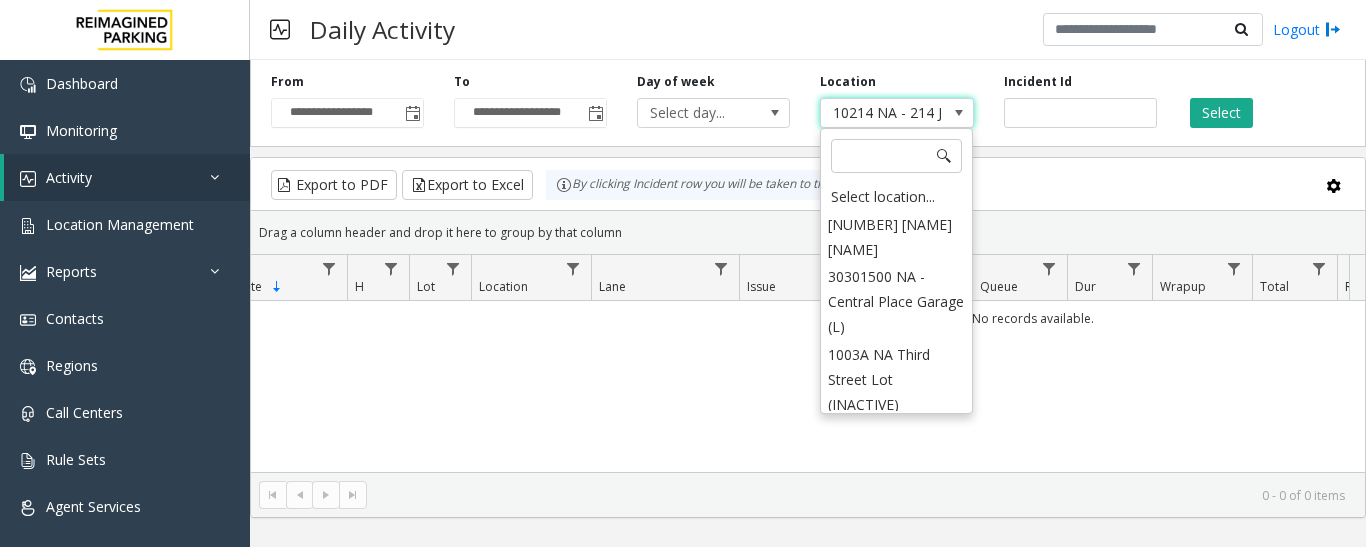 scroll, scrollTop: 371, scrollLeft: 0, axis: vertical 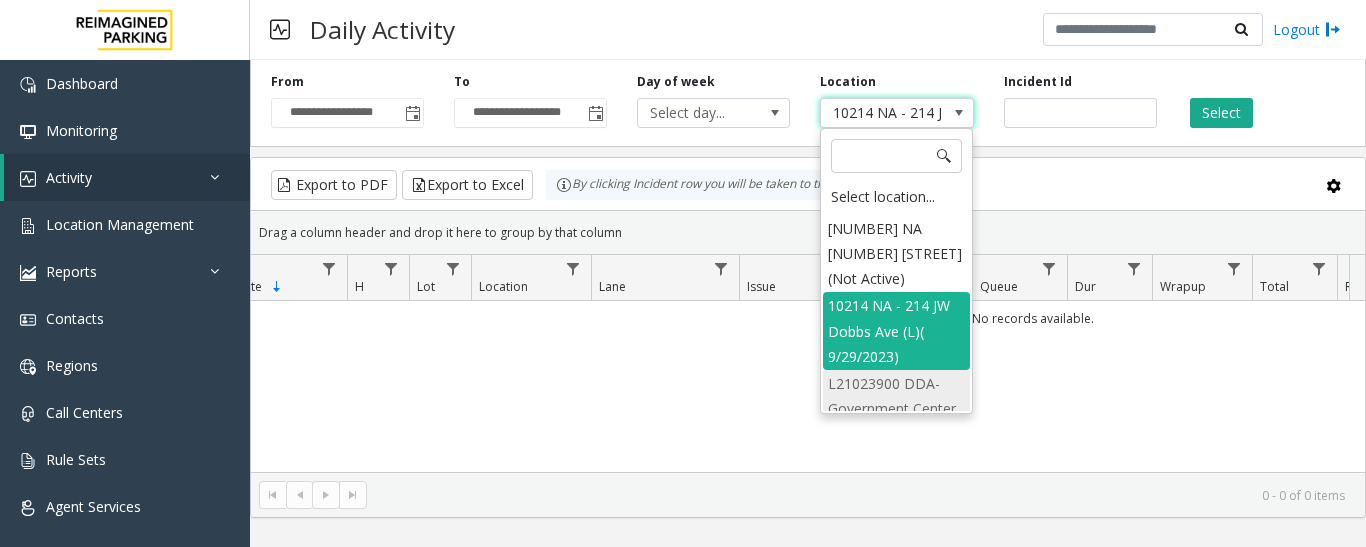 click on "L21023900 DDA-Government Center (L)" at bounding box center (896, 409) 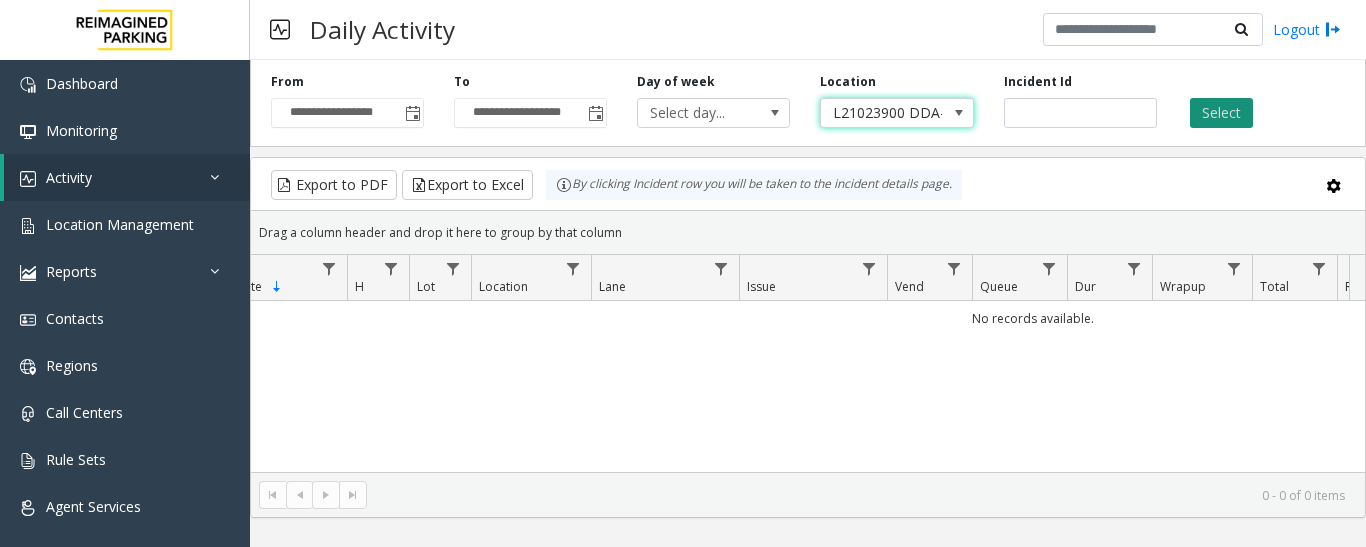 click on "Select" 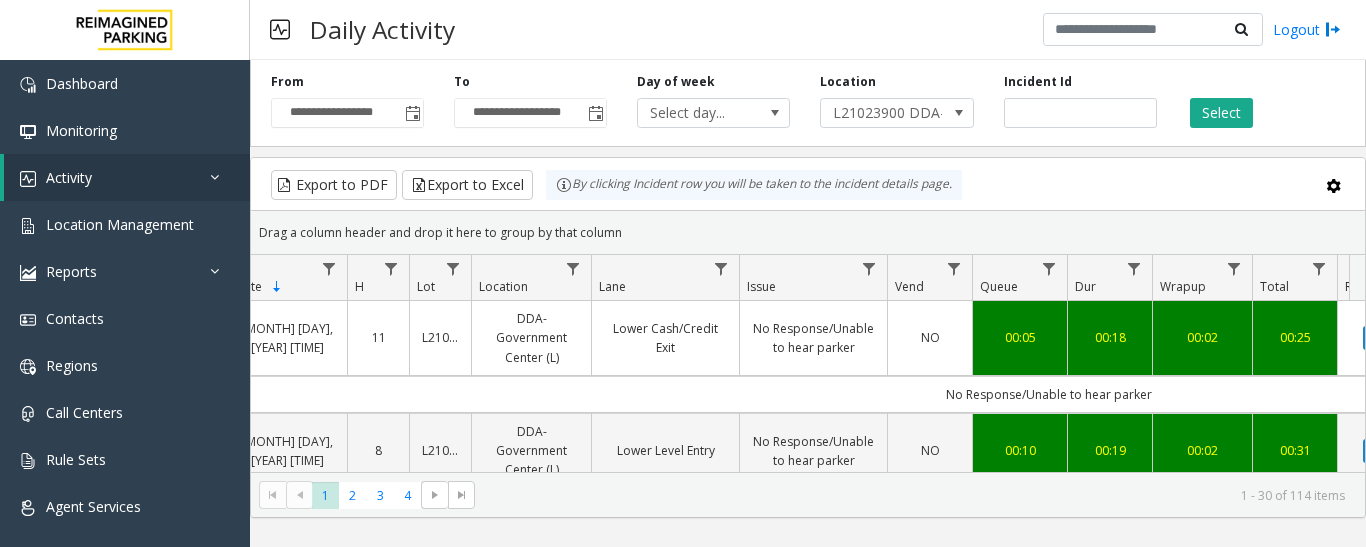 type 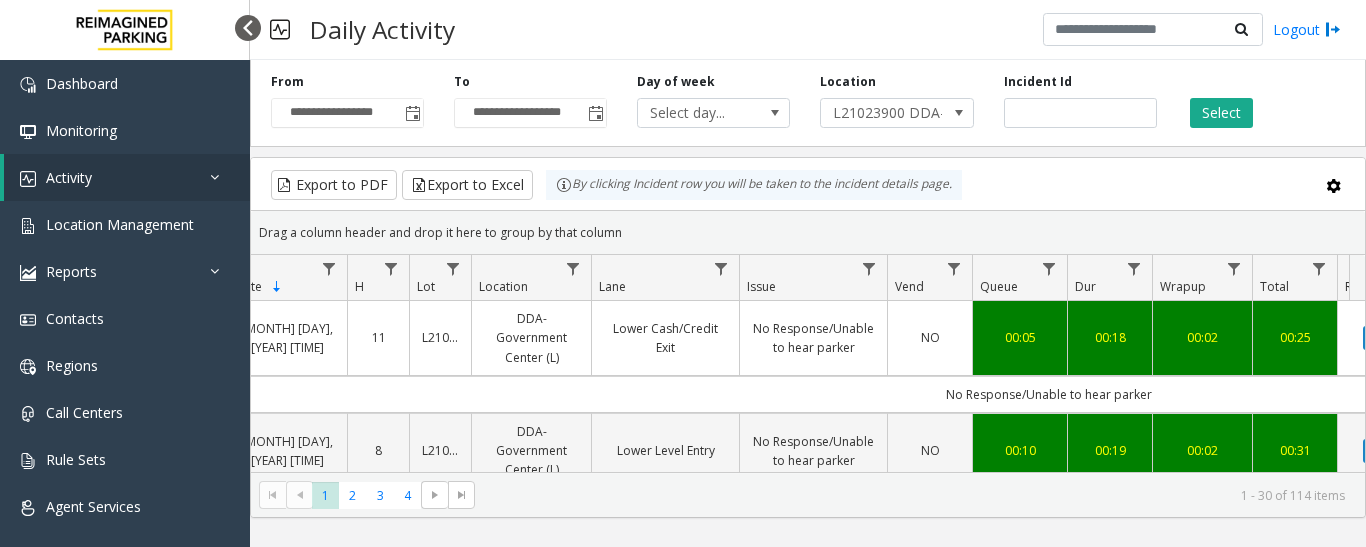 click at bounding box center (248, 28) 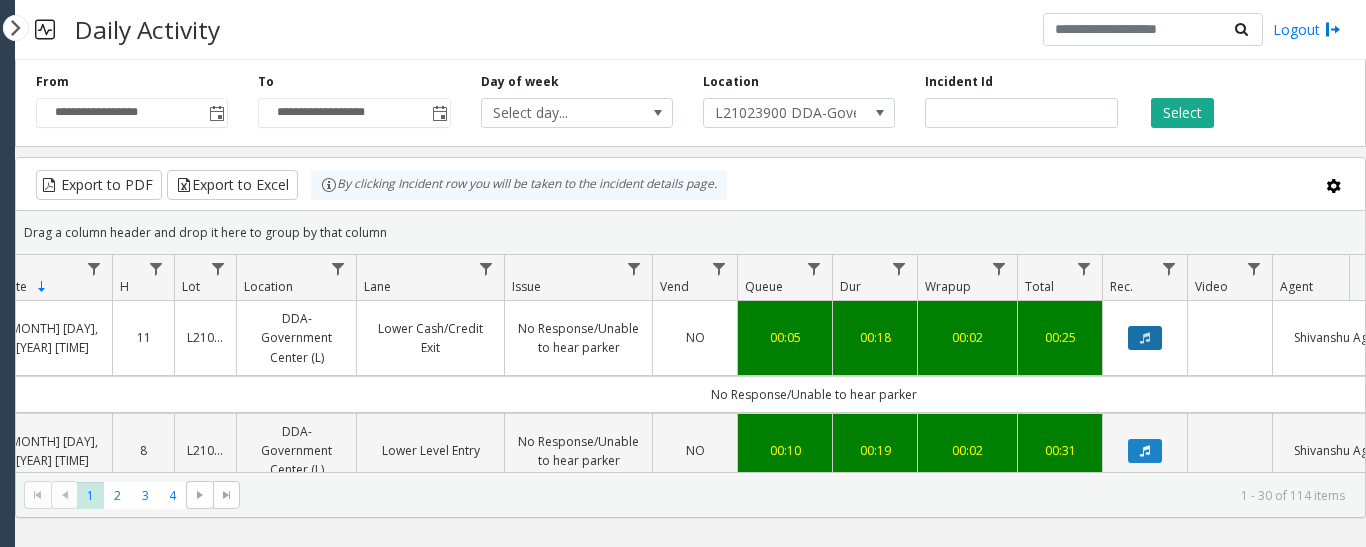 click 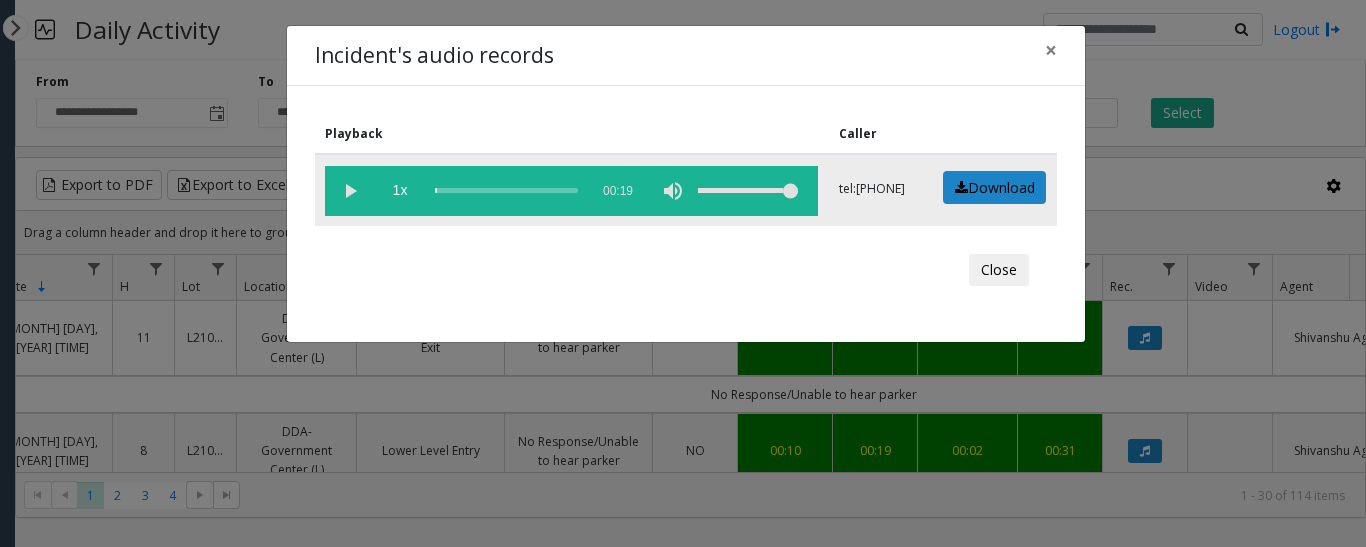 click 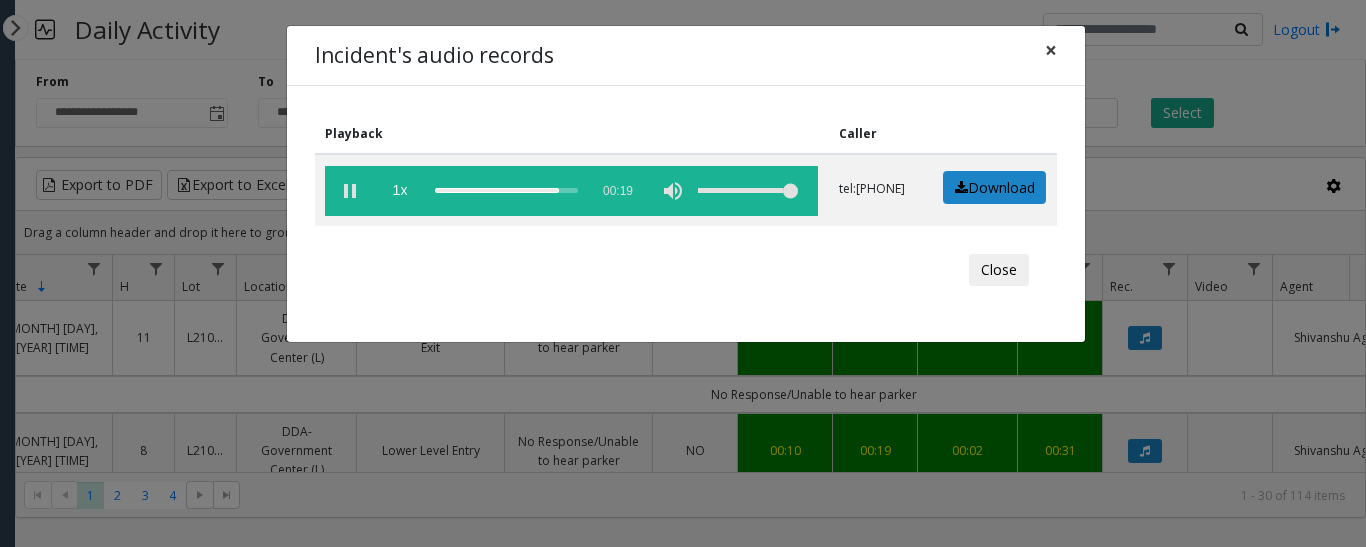 click on "×" 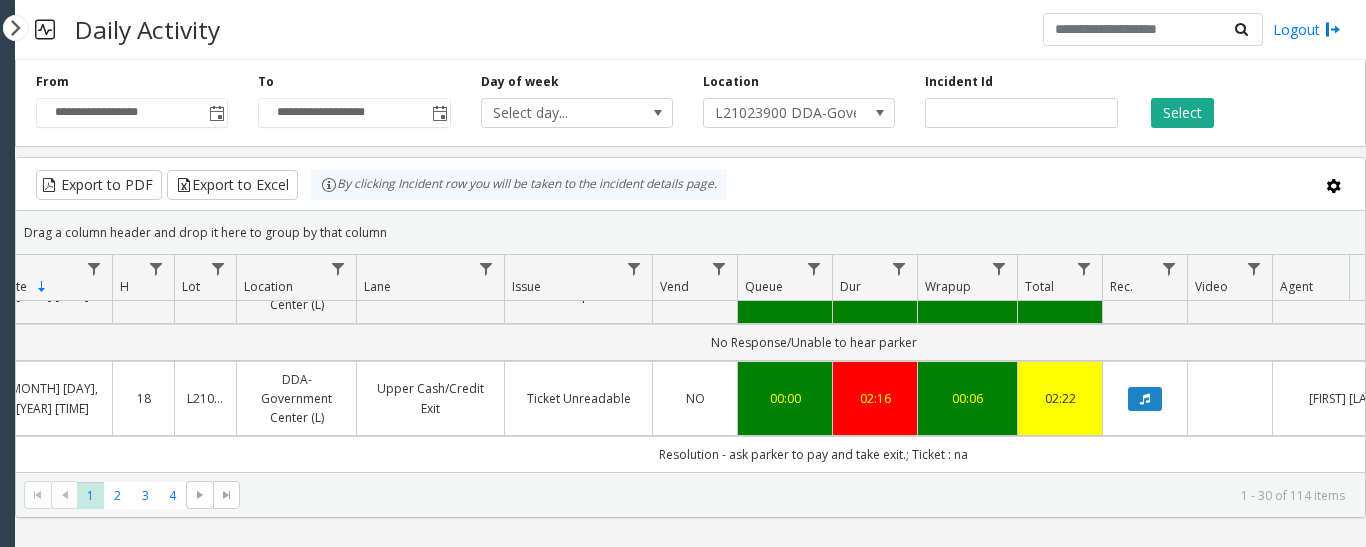 scroll, scrollTop: 200, scrollLeft: 136, axis: both 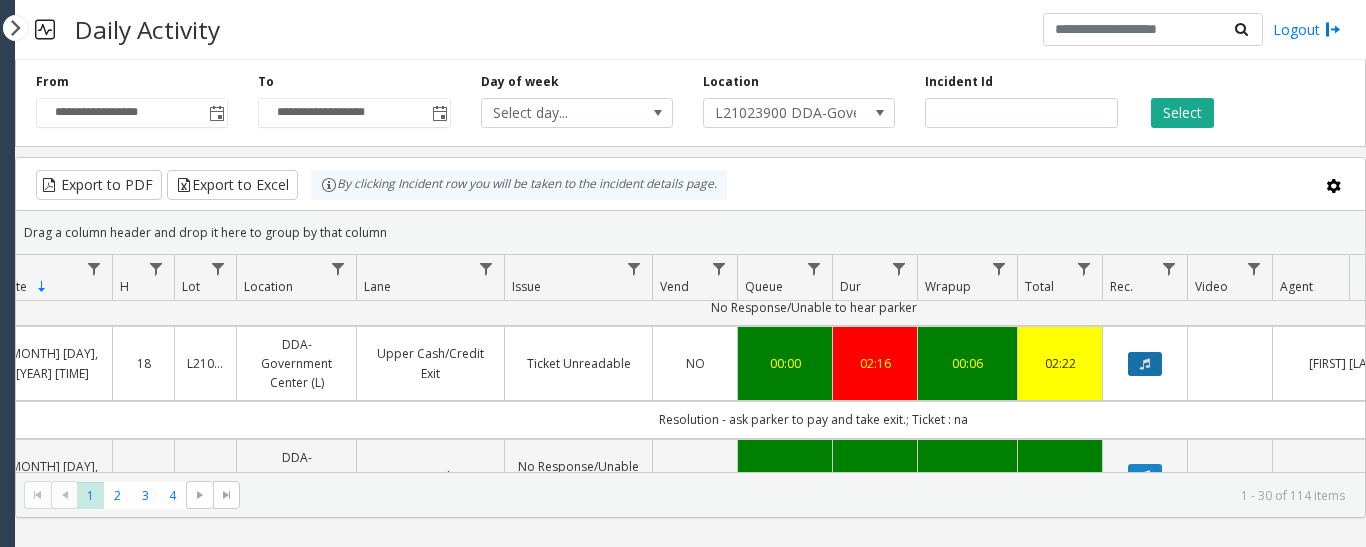 click 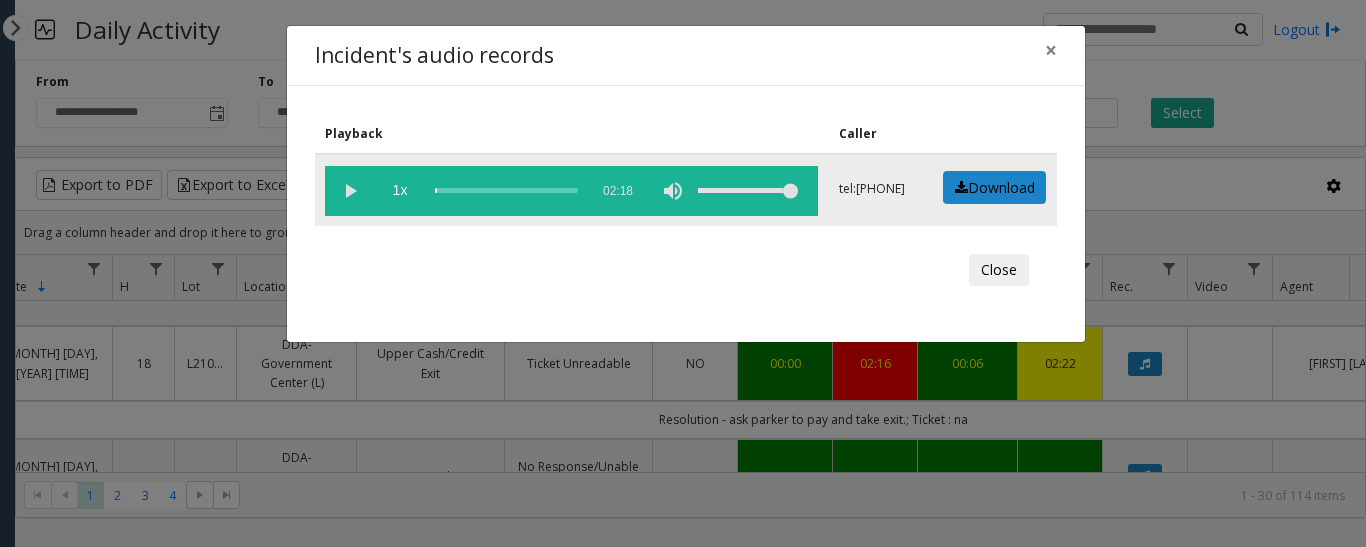 click 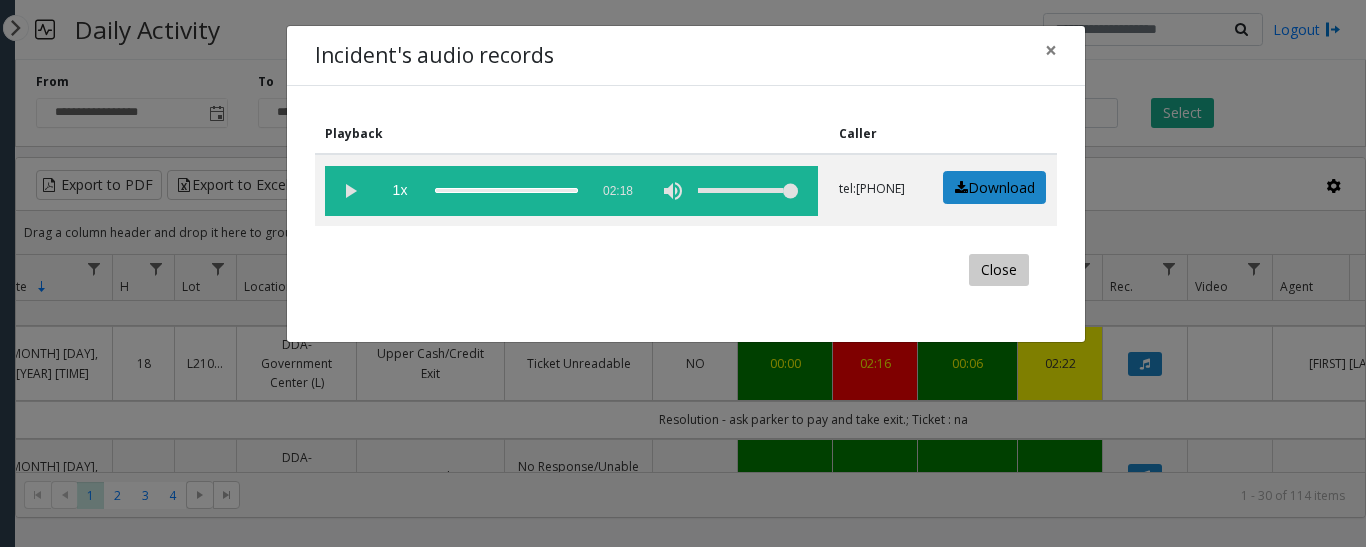 click on "Close" 